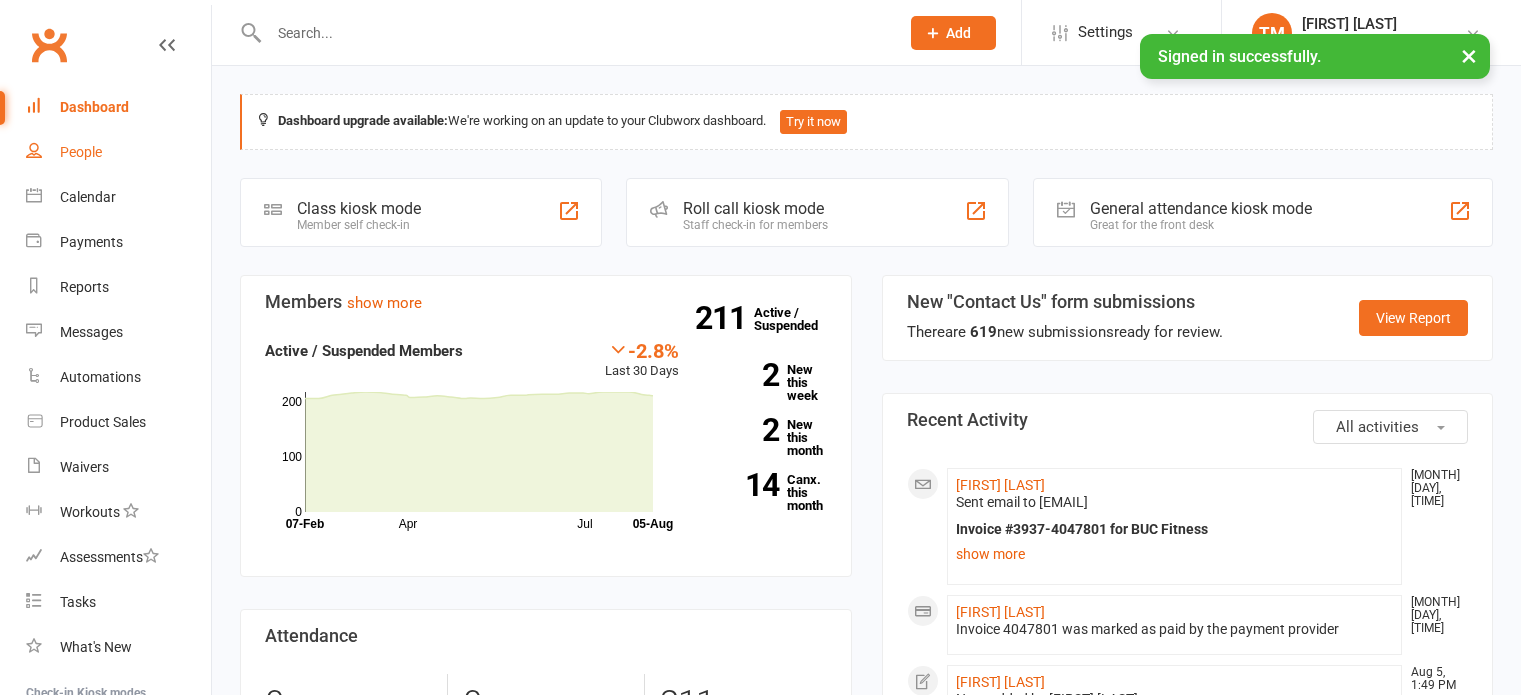 scroll, scrollTop: 0, scrollLeft: 0, axis: both 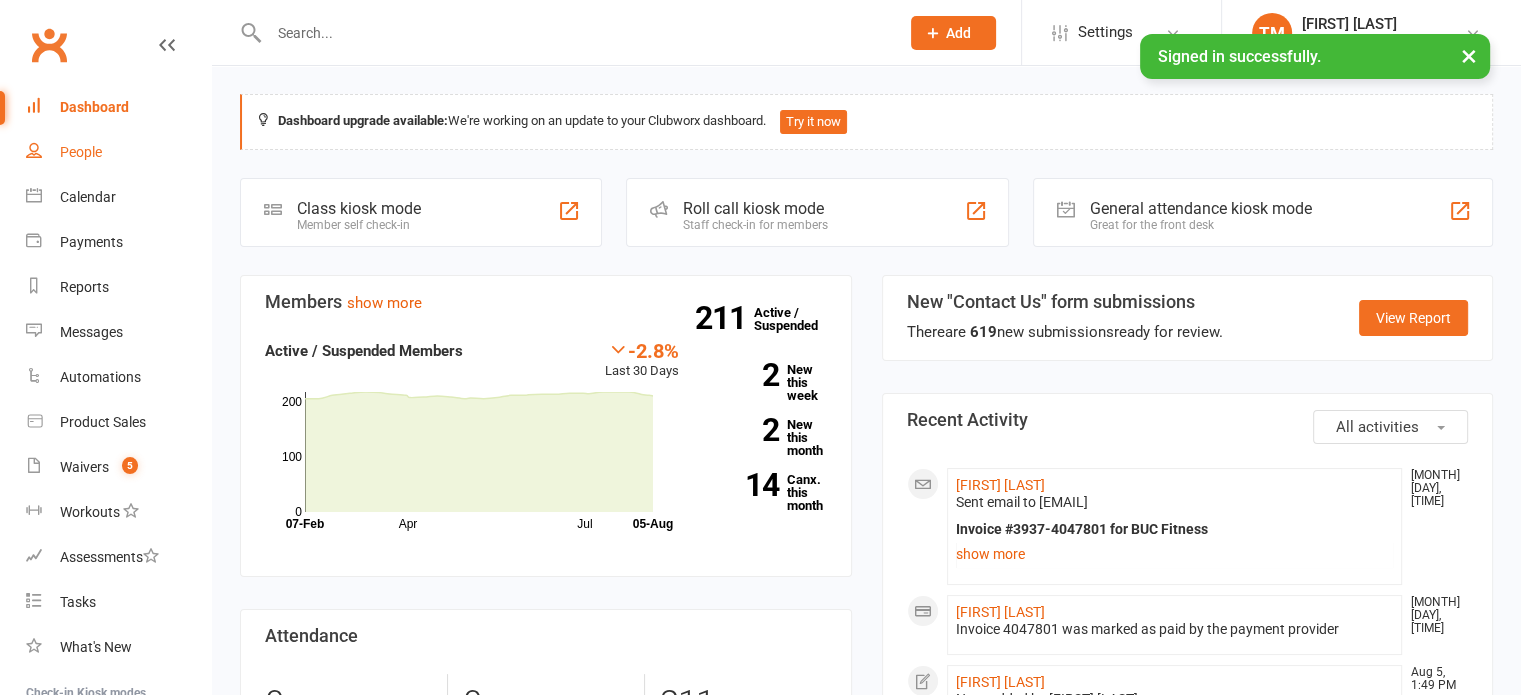 click on "People" at bounding box center [118, 152] 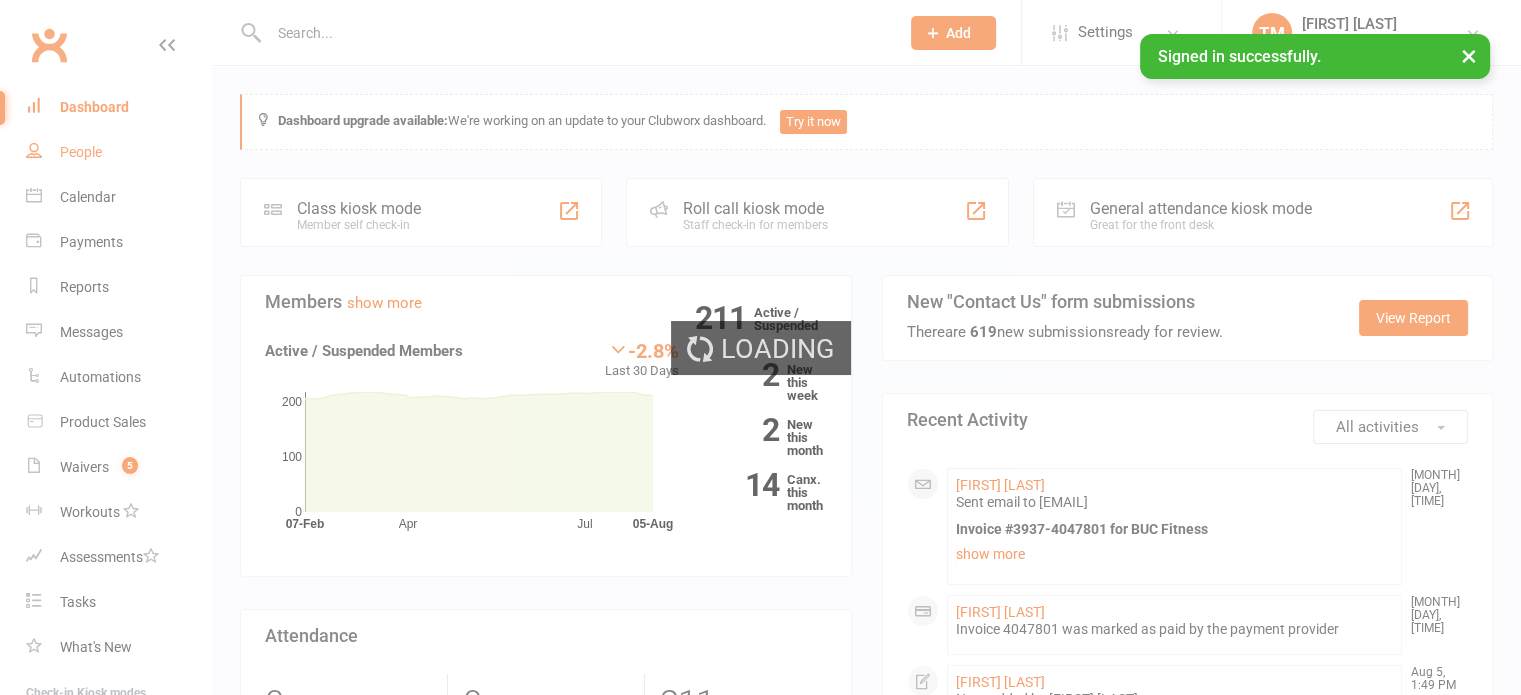 select on "25" 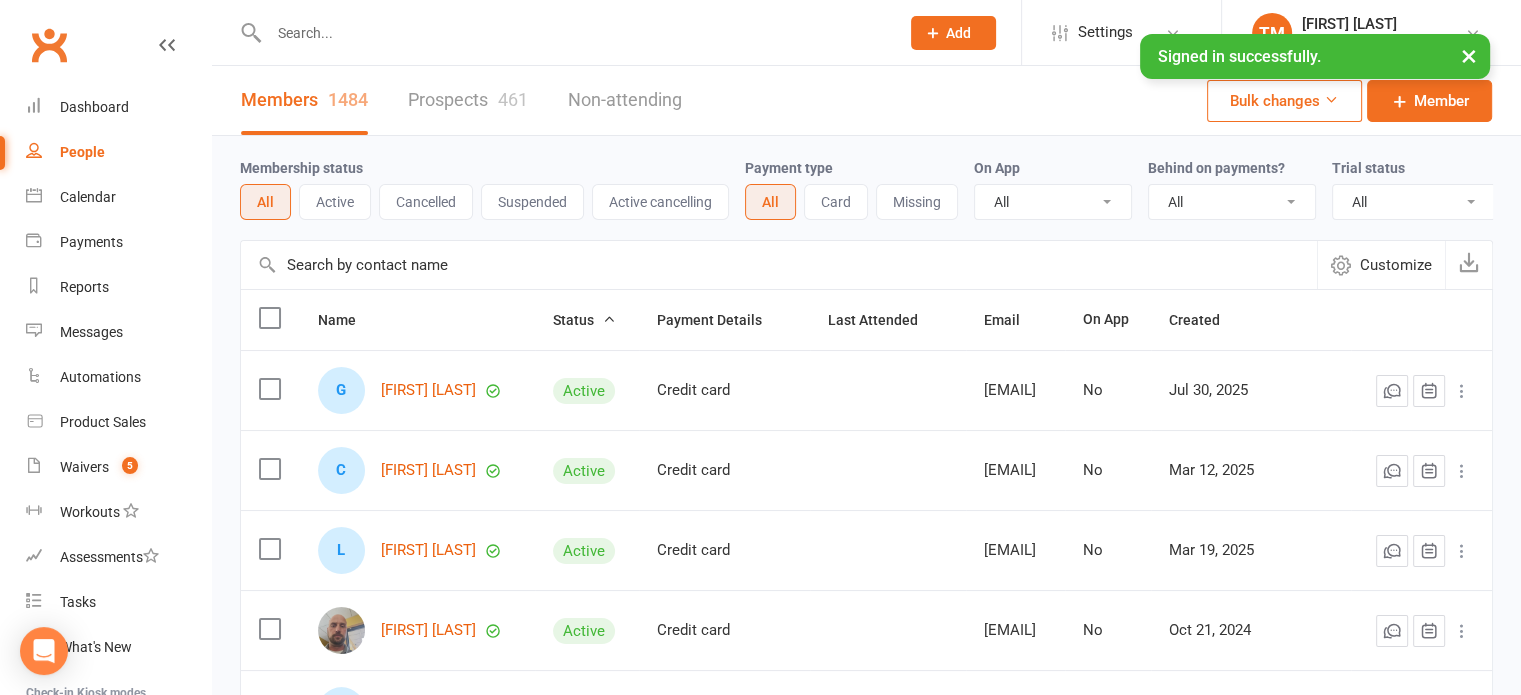 click at bounding box center (779, 265) 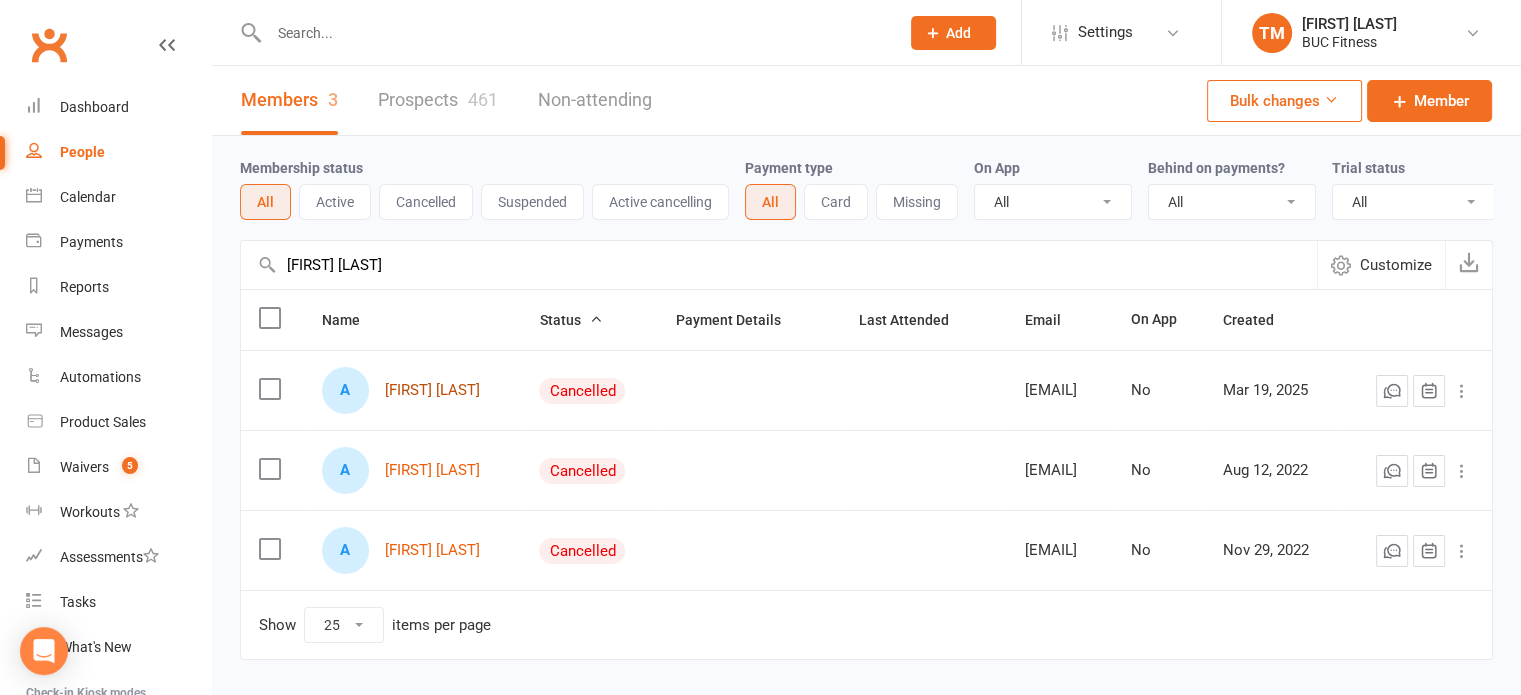 type on "[FIRST] [LAST]" 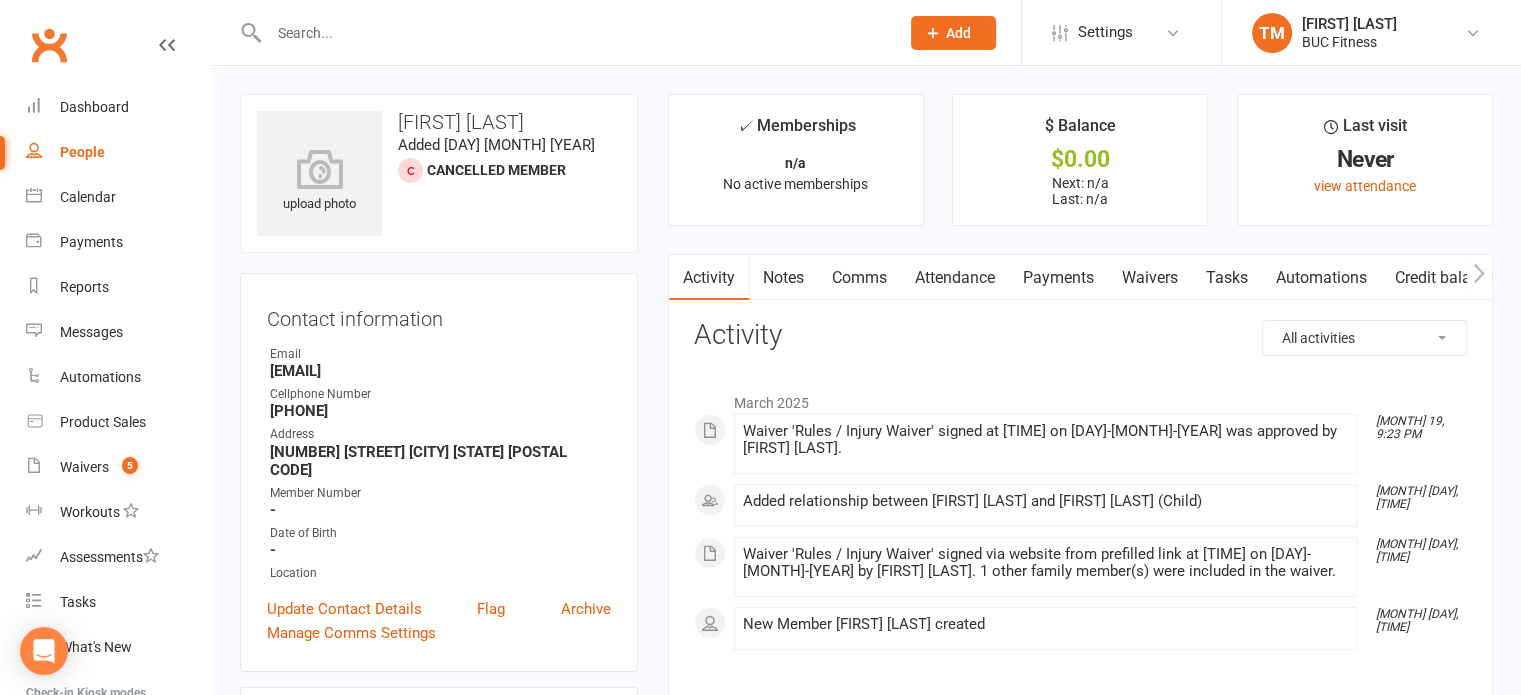 click on "Waivers" at bounding box center (1150, 278) 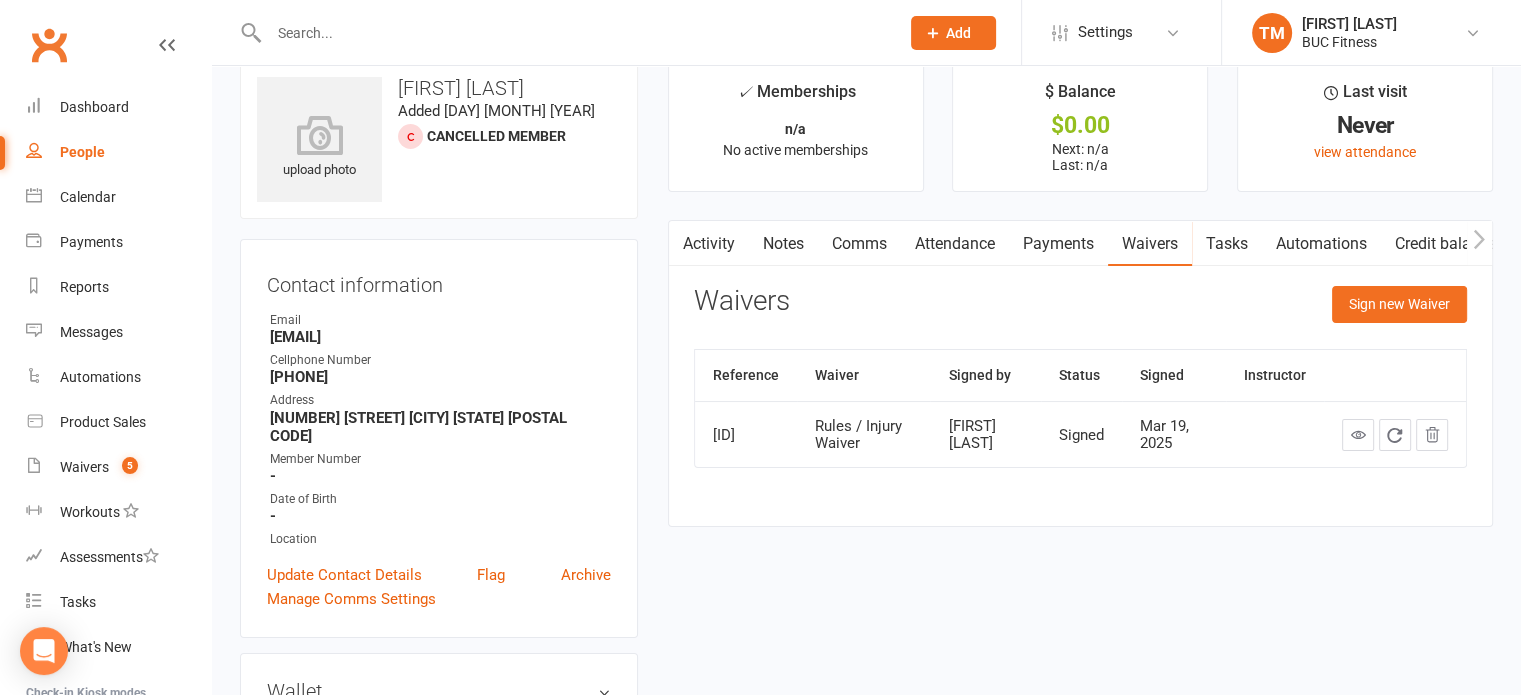 scroll, scrollTop: 0, scrollLeft: 0, axis: both 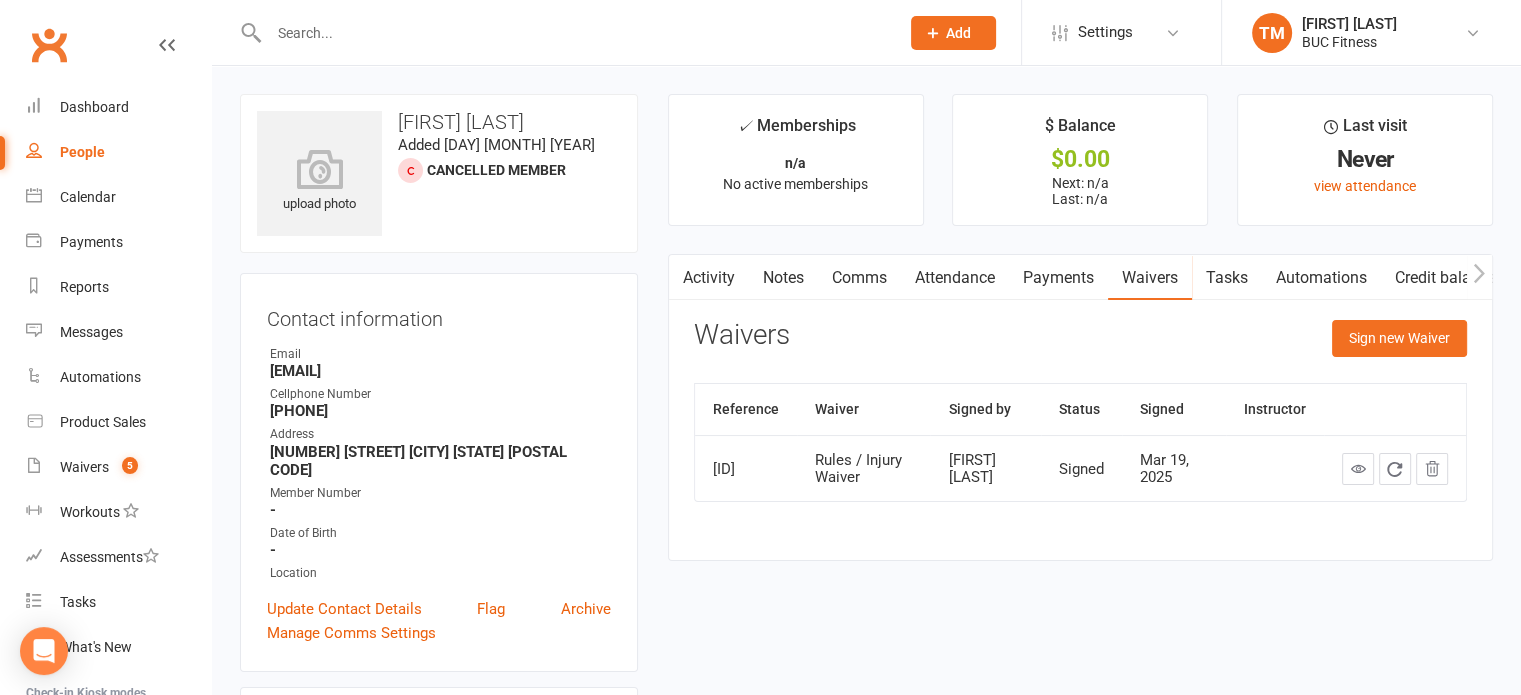click on "People" at bounding box center [82, 152] 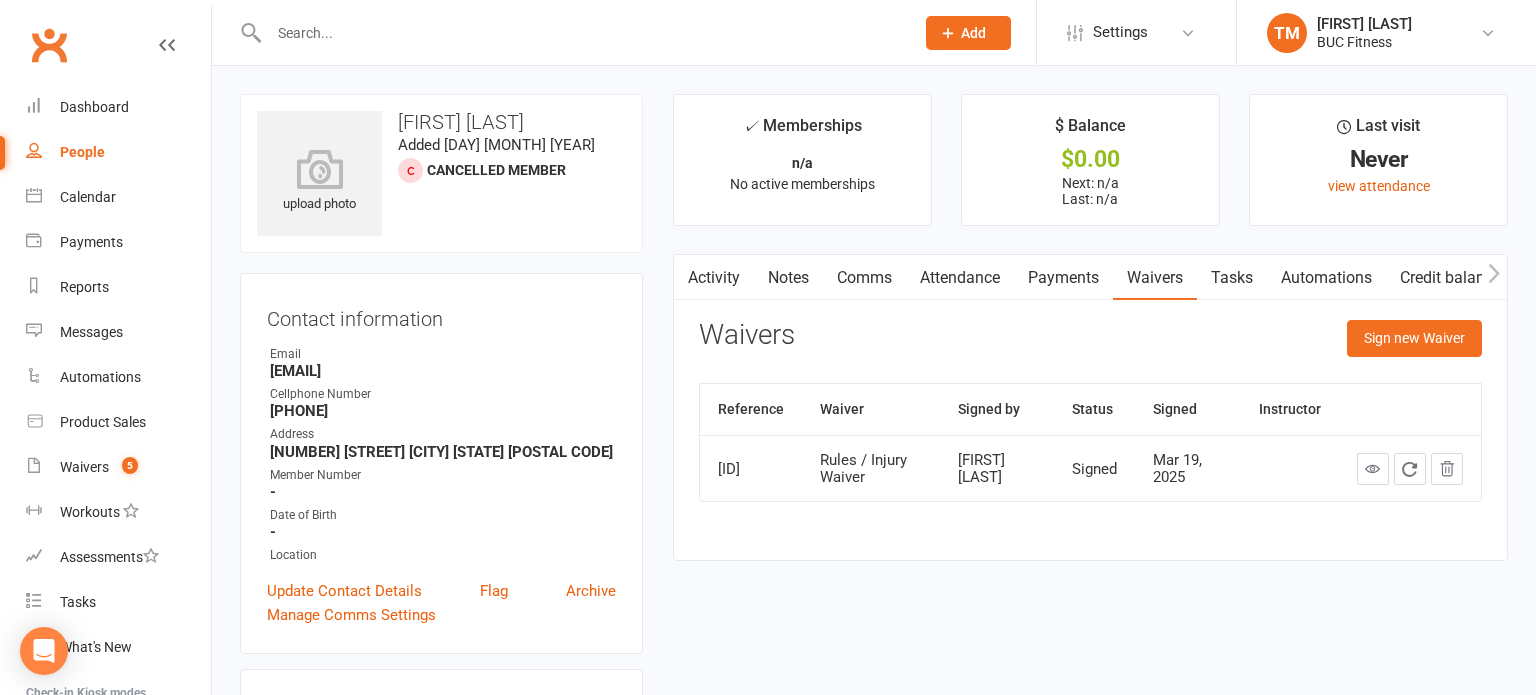 select on "25" 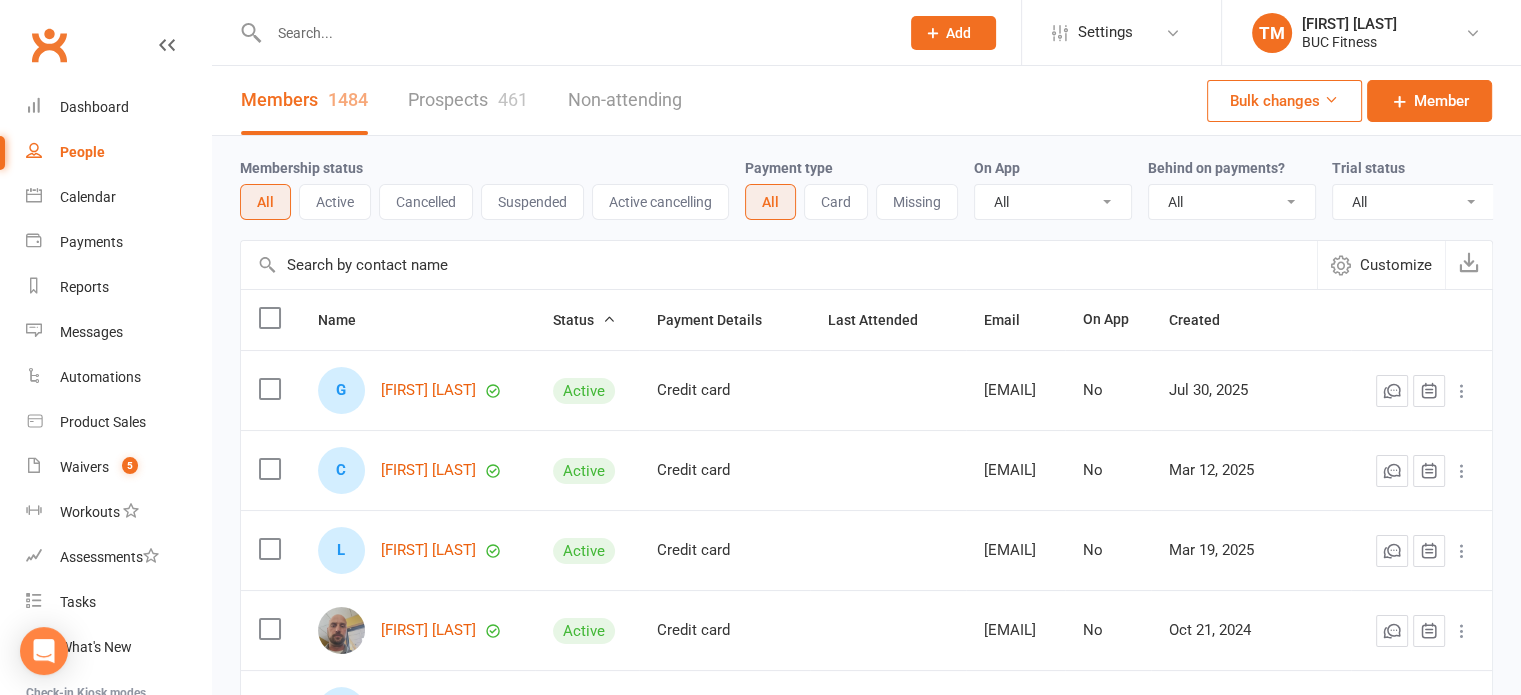 click at bounding box center (779, 265) 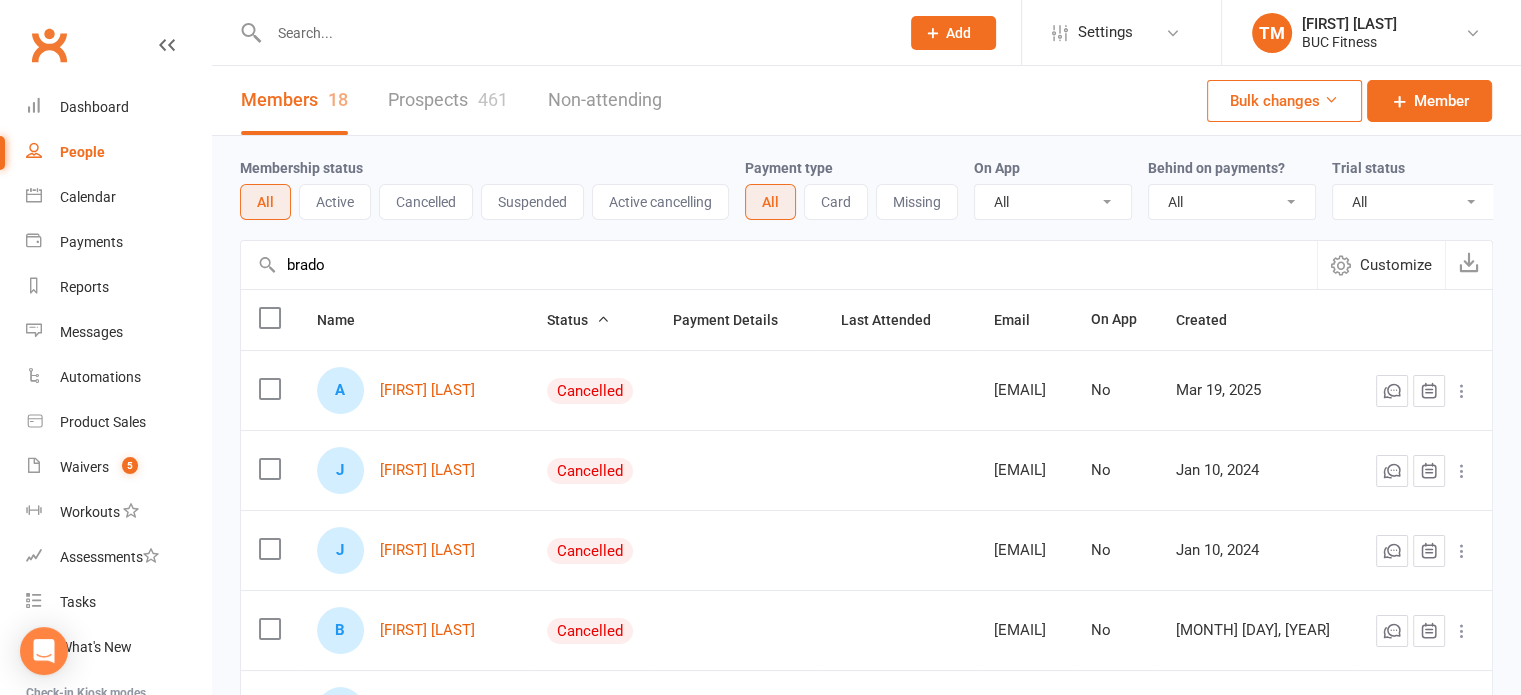 click on "Prospect
Member
Non-attending contact
Class / event
Appointment
Task
Membership plan
Bulk message
Add
Settings Membership Plans Event Templates Appointment Types Mobile App  Website Image Library Customize Contacts Access Control Users Account Profile Clubworx API TM [FIRST] [LAST] BUC Fitness My profile My subscription Help Terms & conditions  Privacy policy  Sign out Clubworx Dashboard People Calendar Payments Reports Messages   Automations   Product Sales Waivers   5 Workouts   Assessments  Tasks   What's New Check-in Kiosk modes General attendance Roll call Class check-in Signed in successfully. × × × × Members 18 Prospects 461 Non-attending Bulk changes     Member Membership status All Active Cancelled Suspended Active cancelling Payment type All Card" at bounding box center (760, 971) 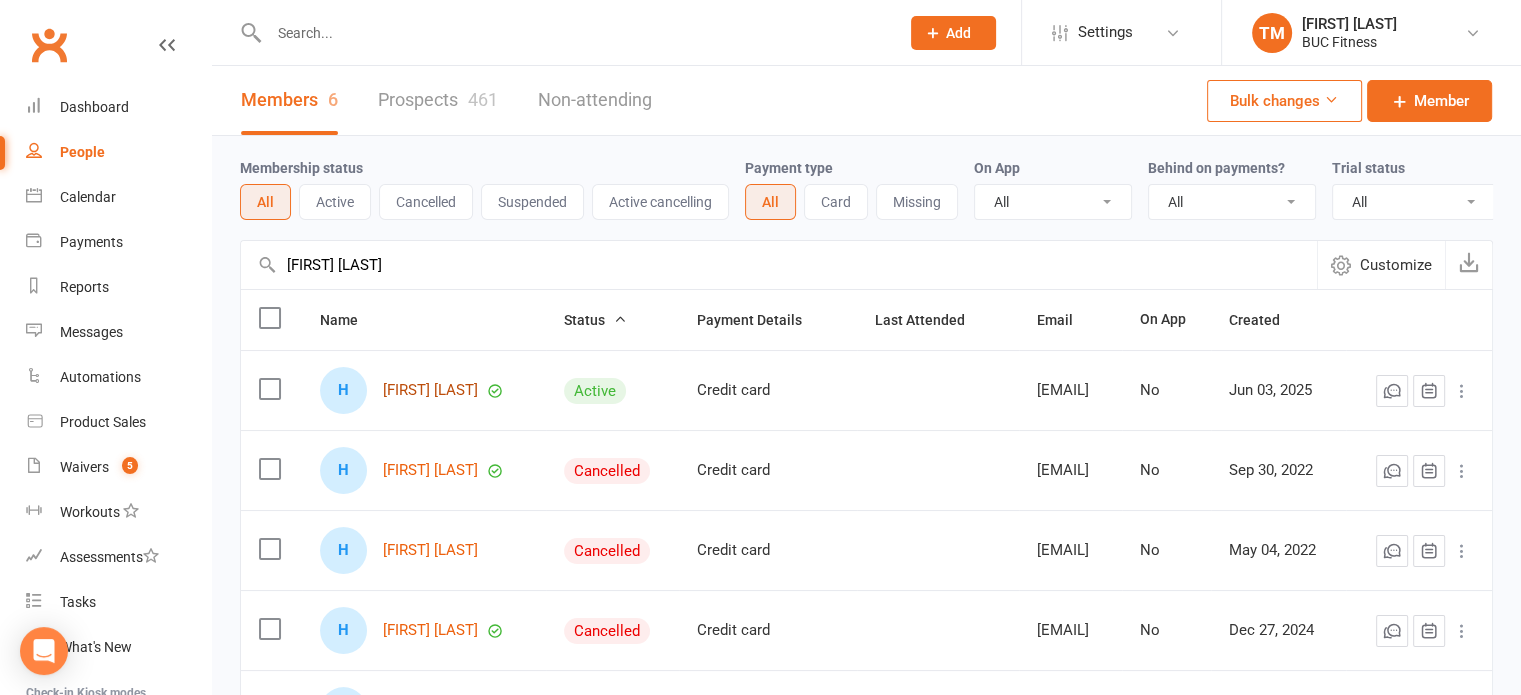 type on "[FIRST] [LAST]" 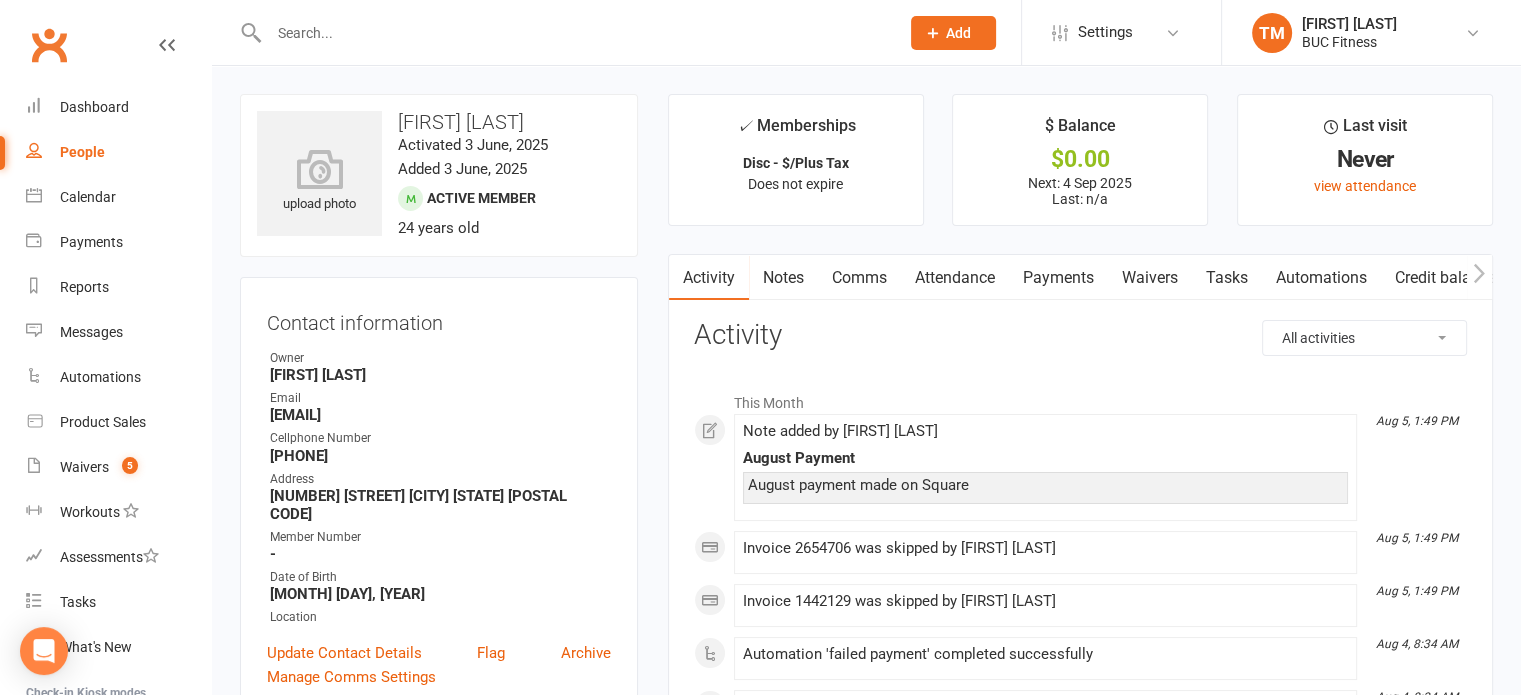 click on "Payments" at bounding box center (1058, 278) 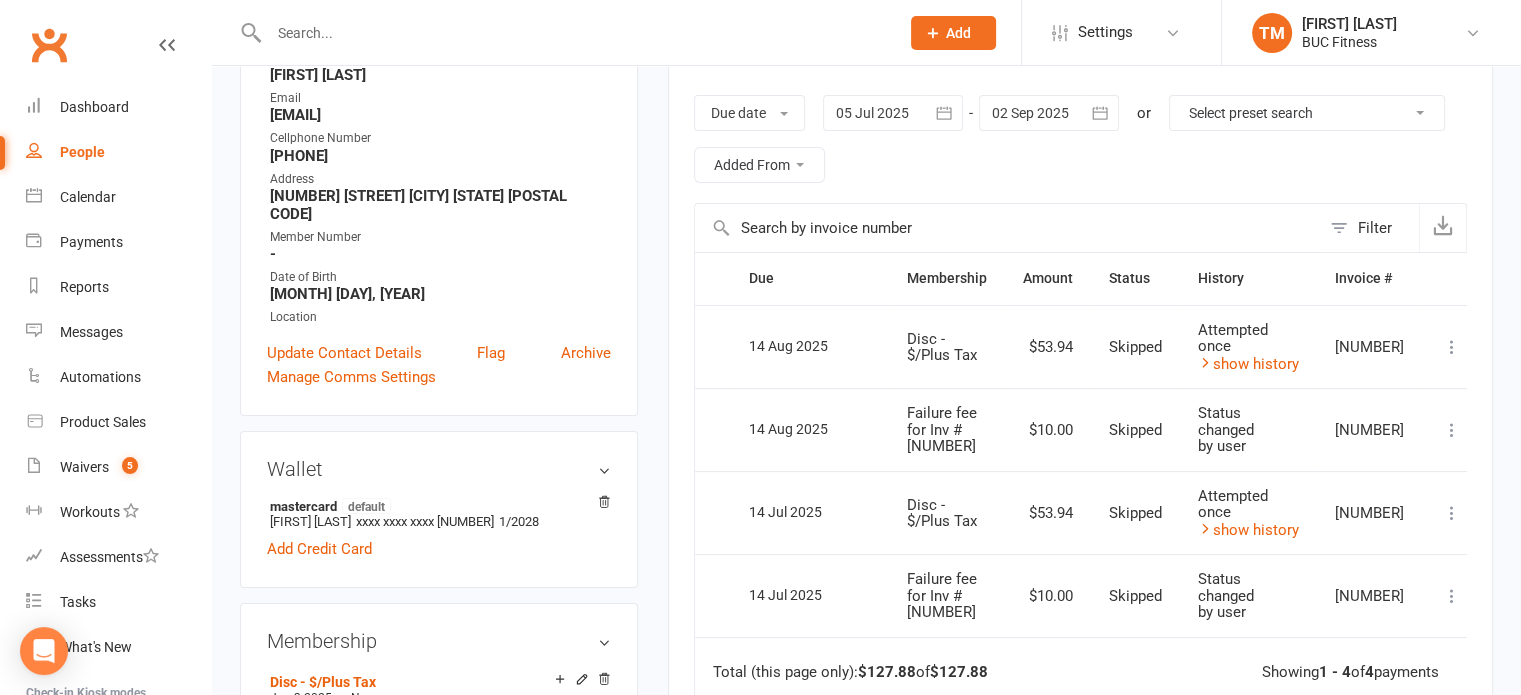 scroll, scrollTop: 200, scrollLeft: 0, axis: vertical 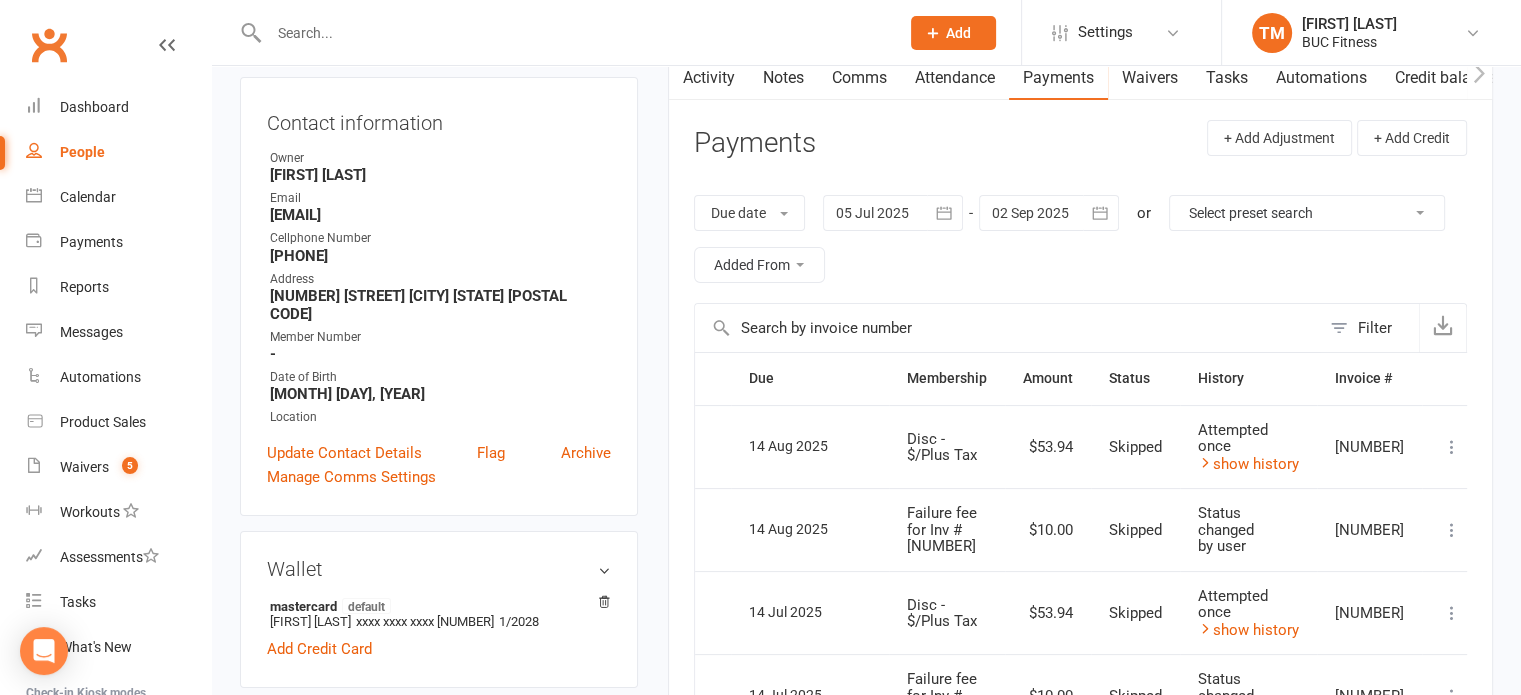click 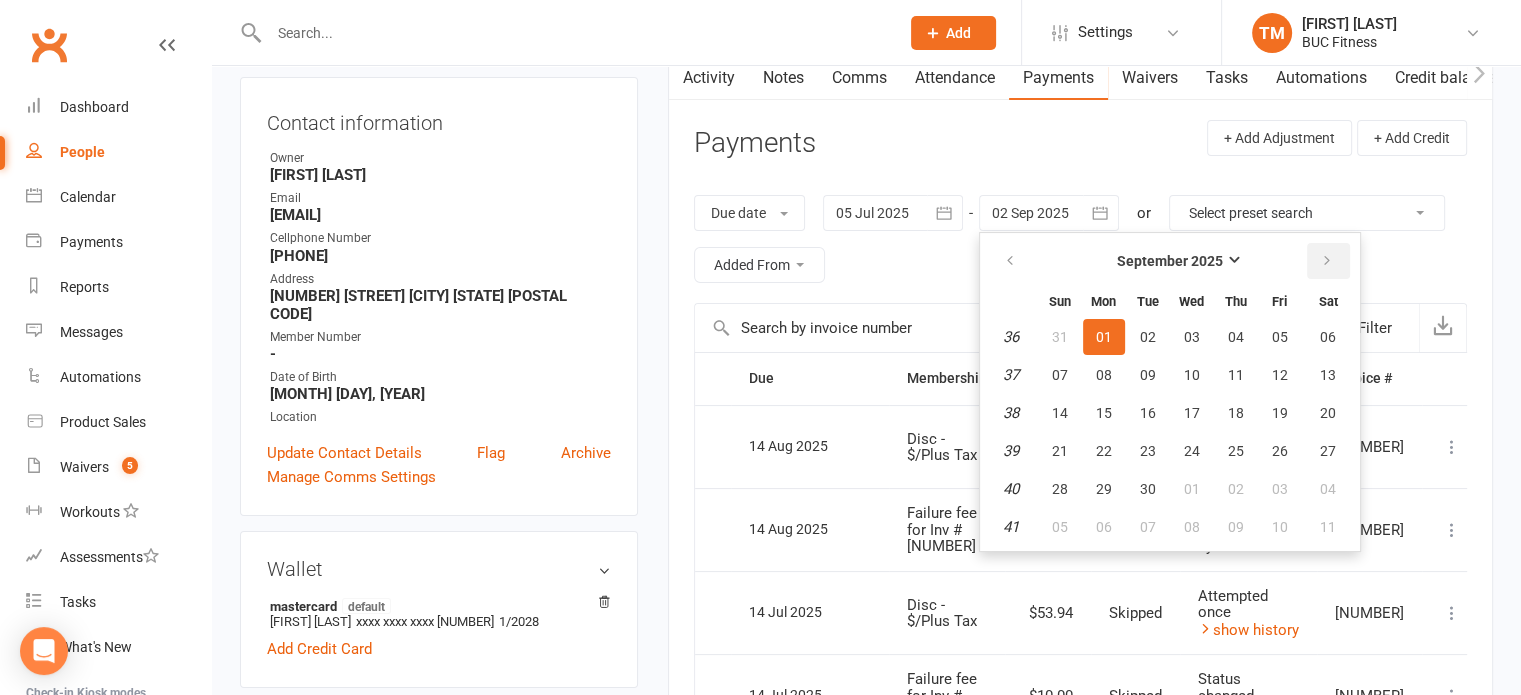 click at bounding box center [1327, 261] 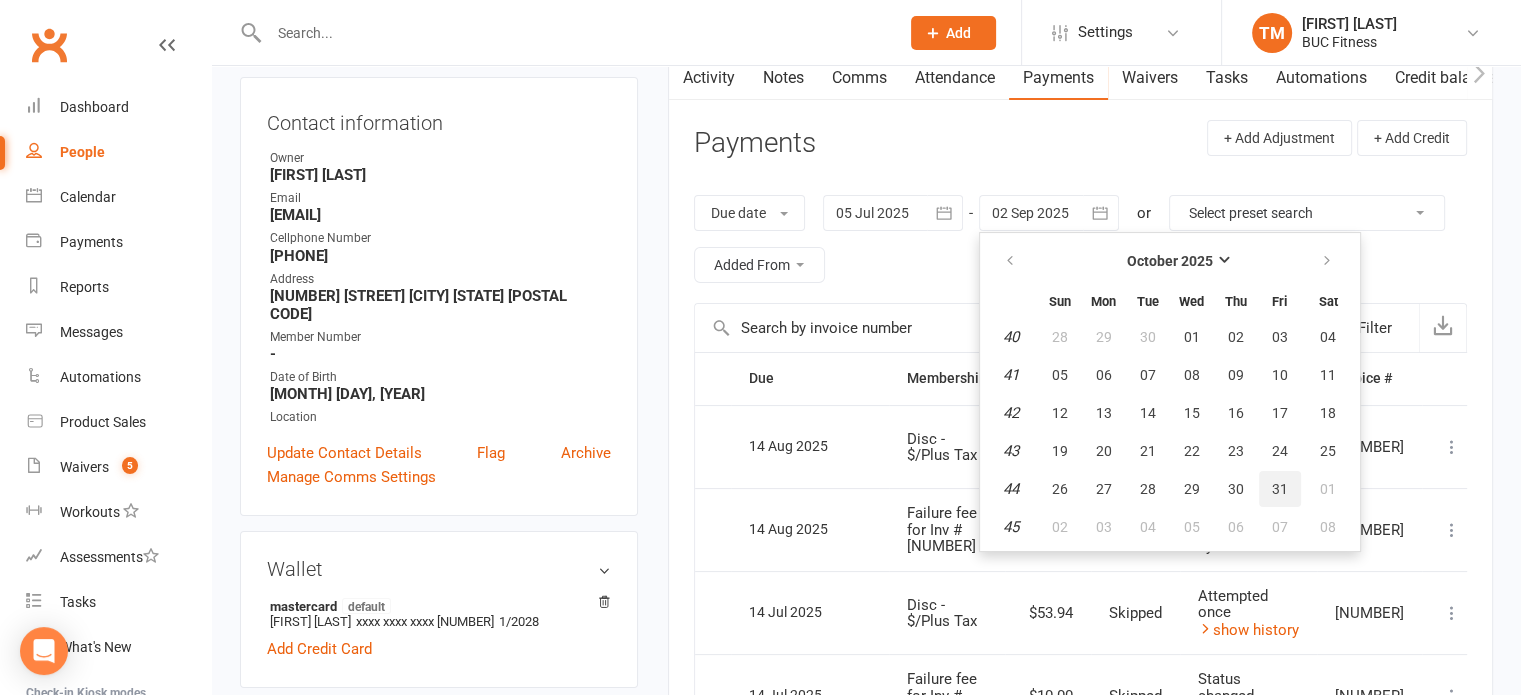 click on "31" at bounding box center (1280, 489) 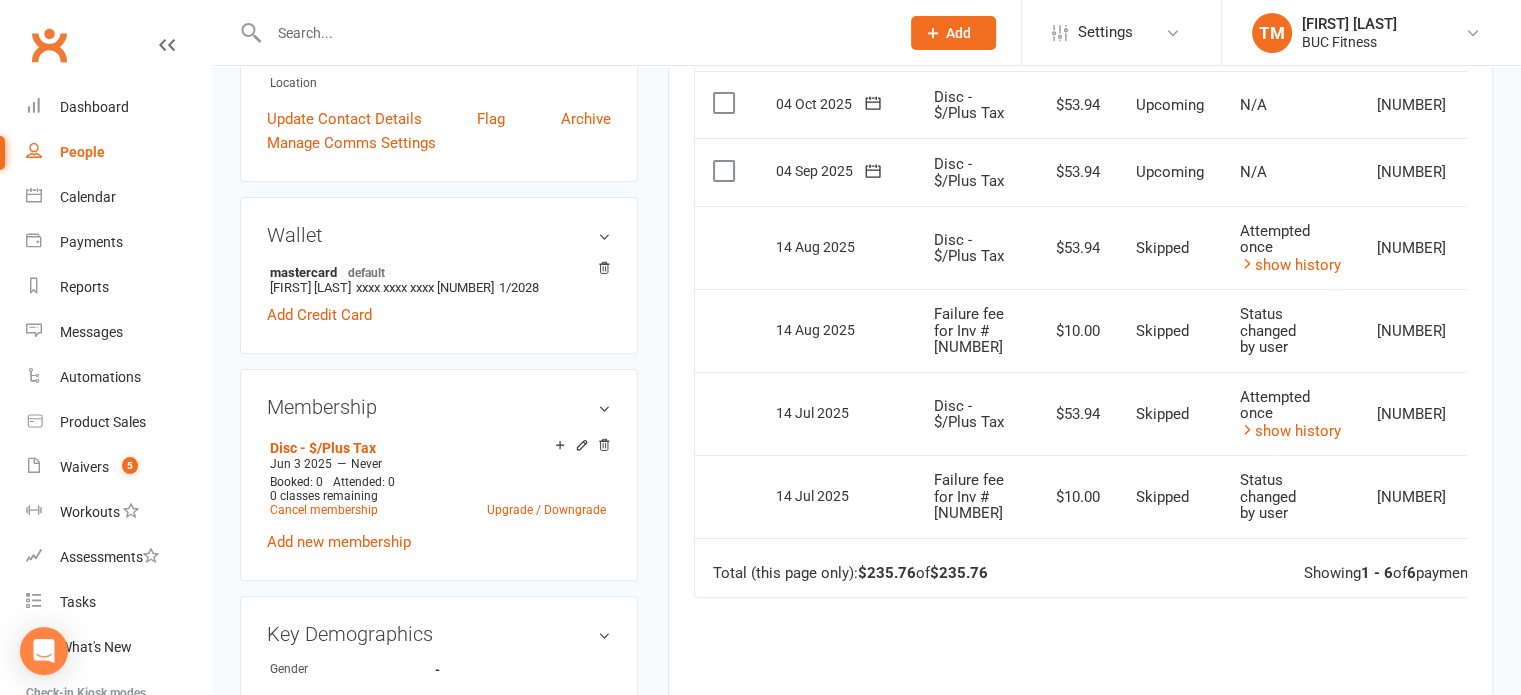 scroll, scrollTop: 500, scrollLeft: 0, axis: vertical 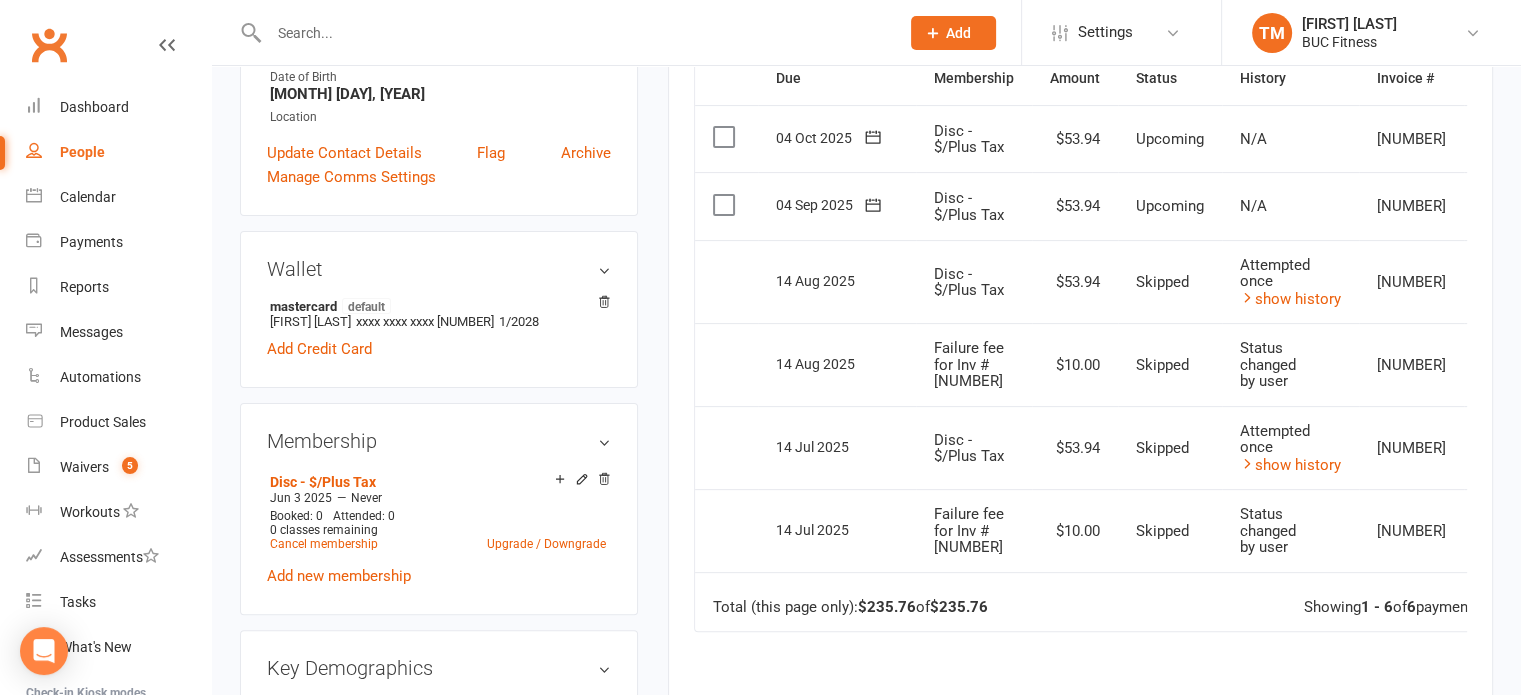 drag, startPoint x: 53, startPoint y: 160, endPoint x: 148, endPoint y: 179, distance: 96.88137 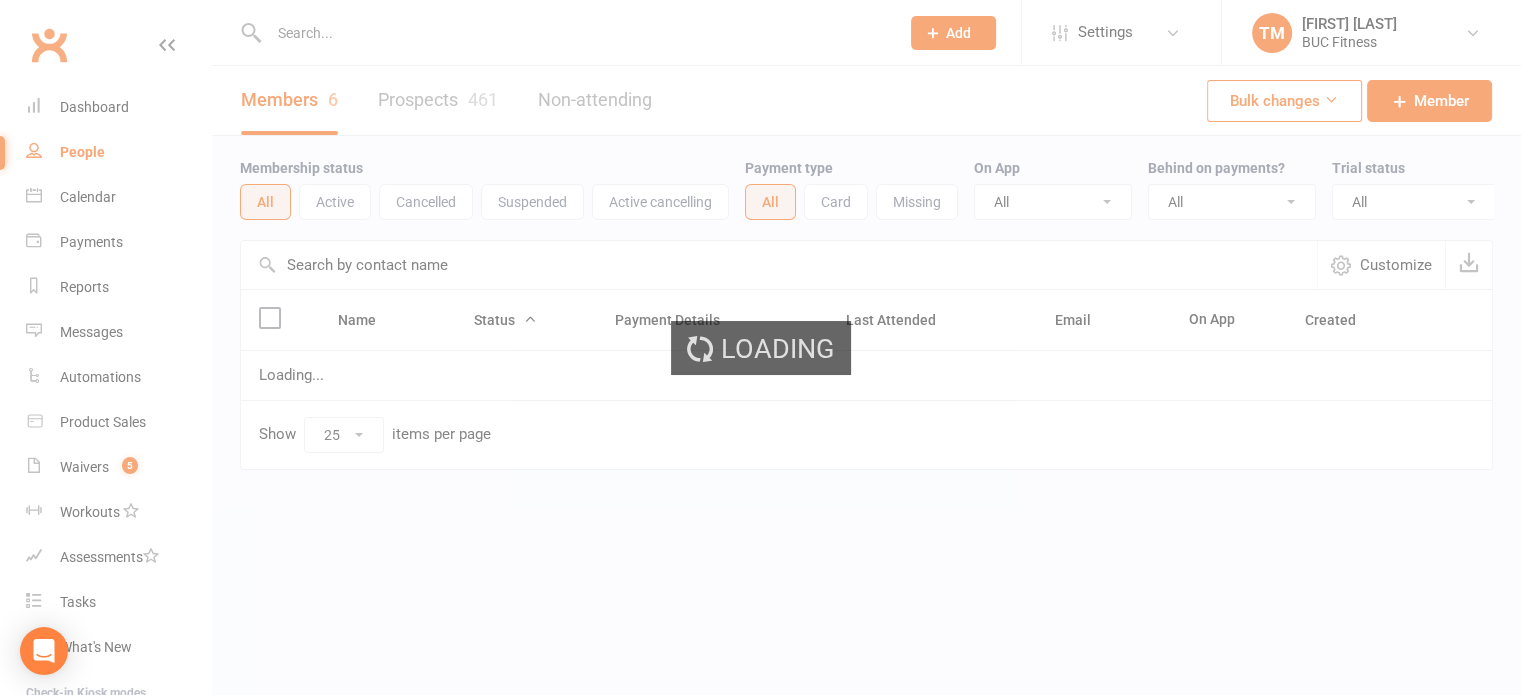 scroll, scrollTop: 0, scrollLeft: 0, axis: both 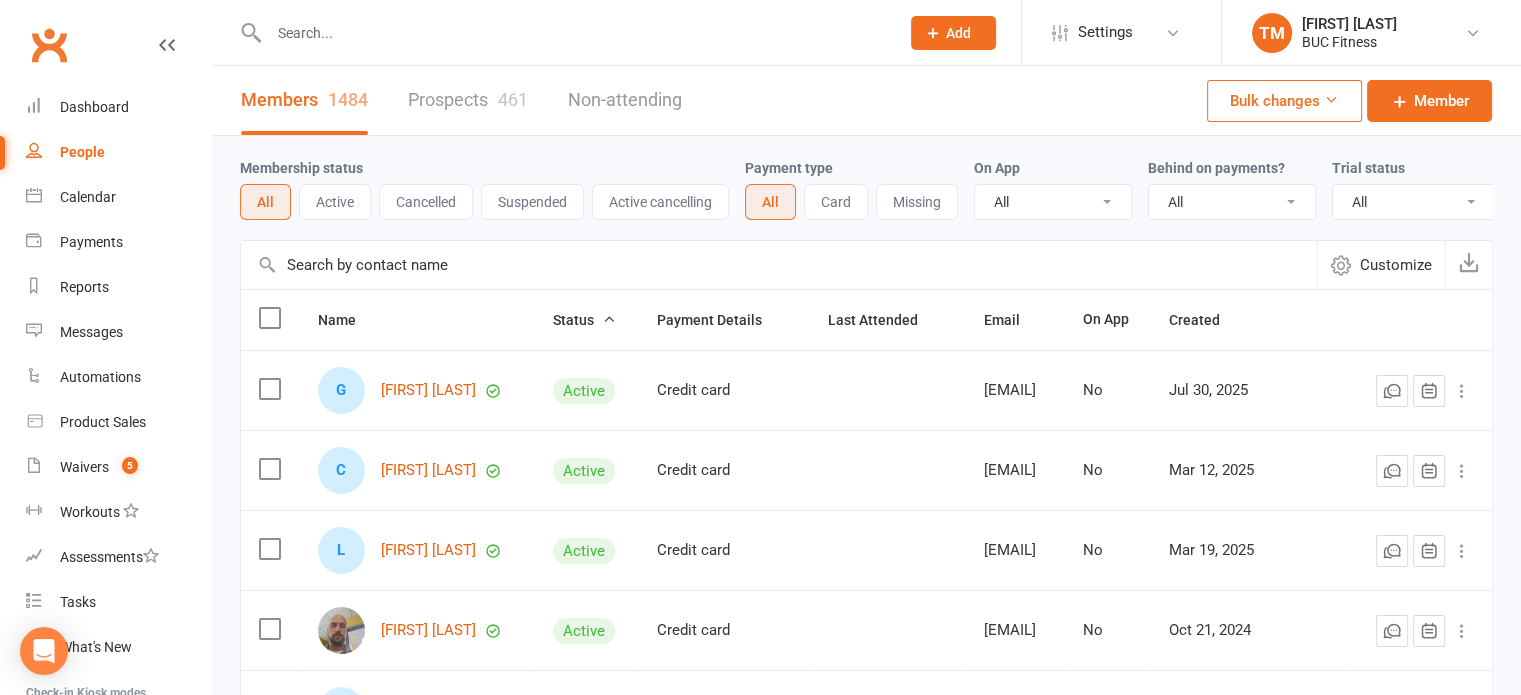 click at bounding box center (779, 265) 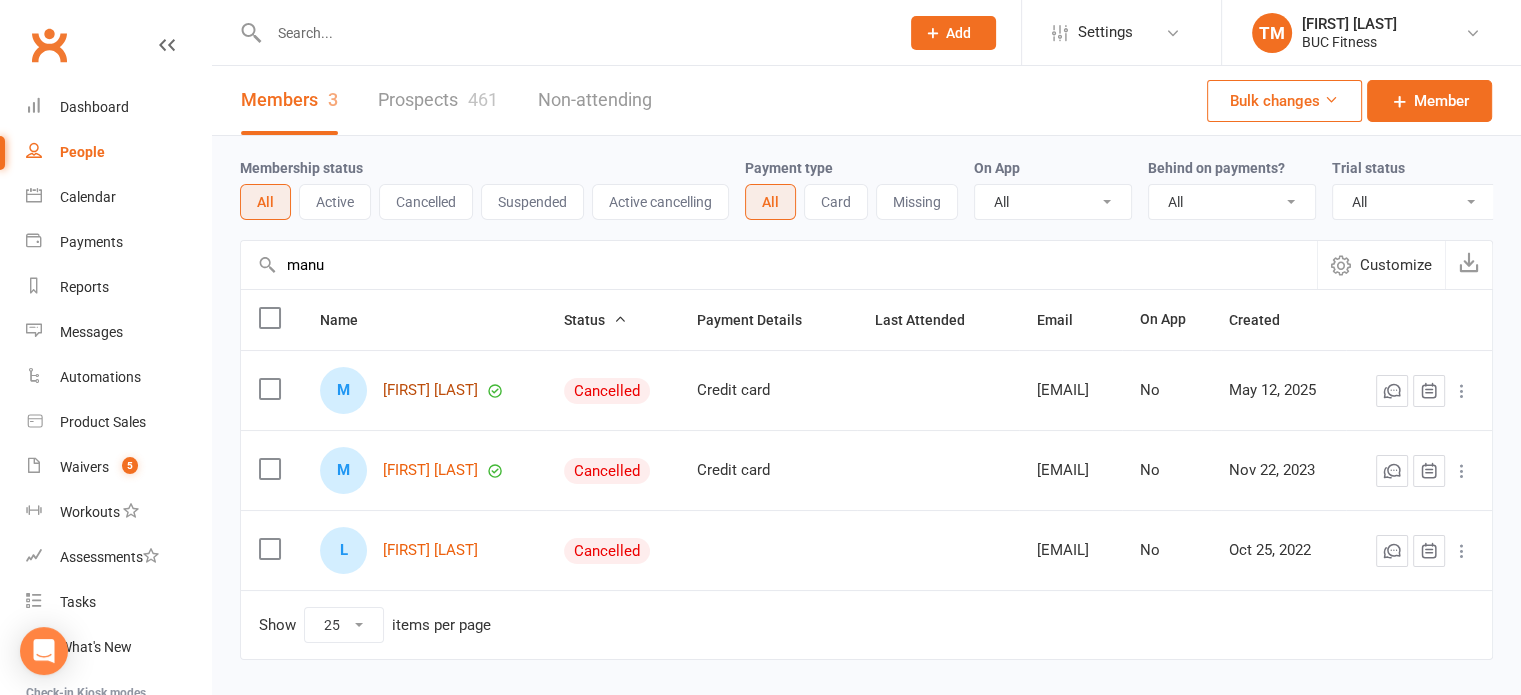 type on "manu" 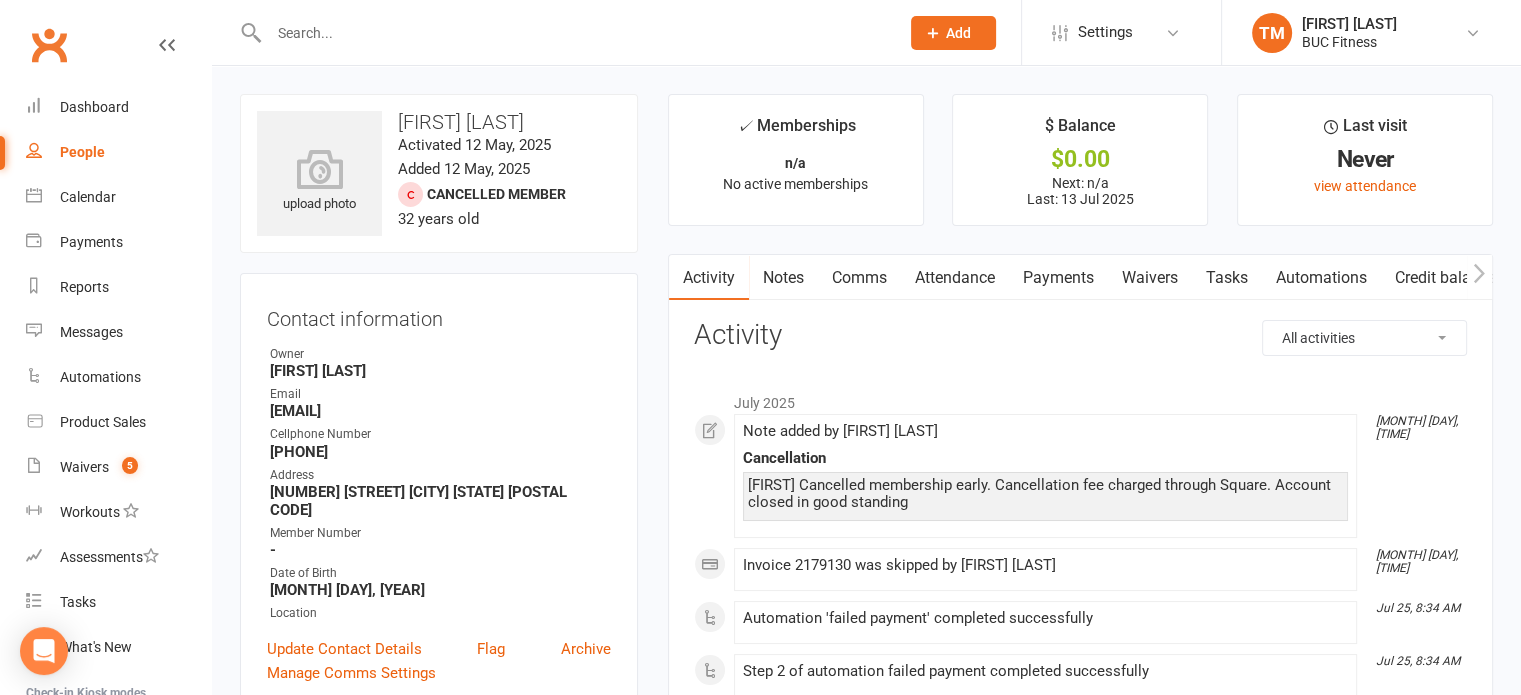 drag, startPoint x: 996, startPoint y: 271, endPoint x: 1014, endPoint y: 275, distance: 18.439089 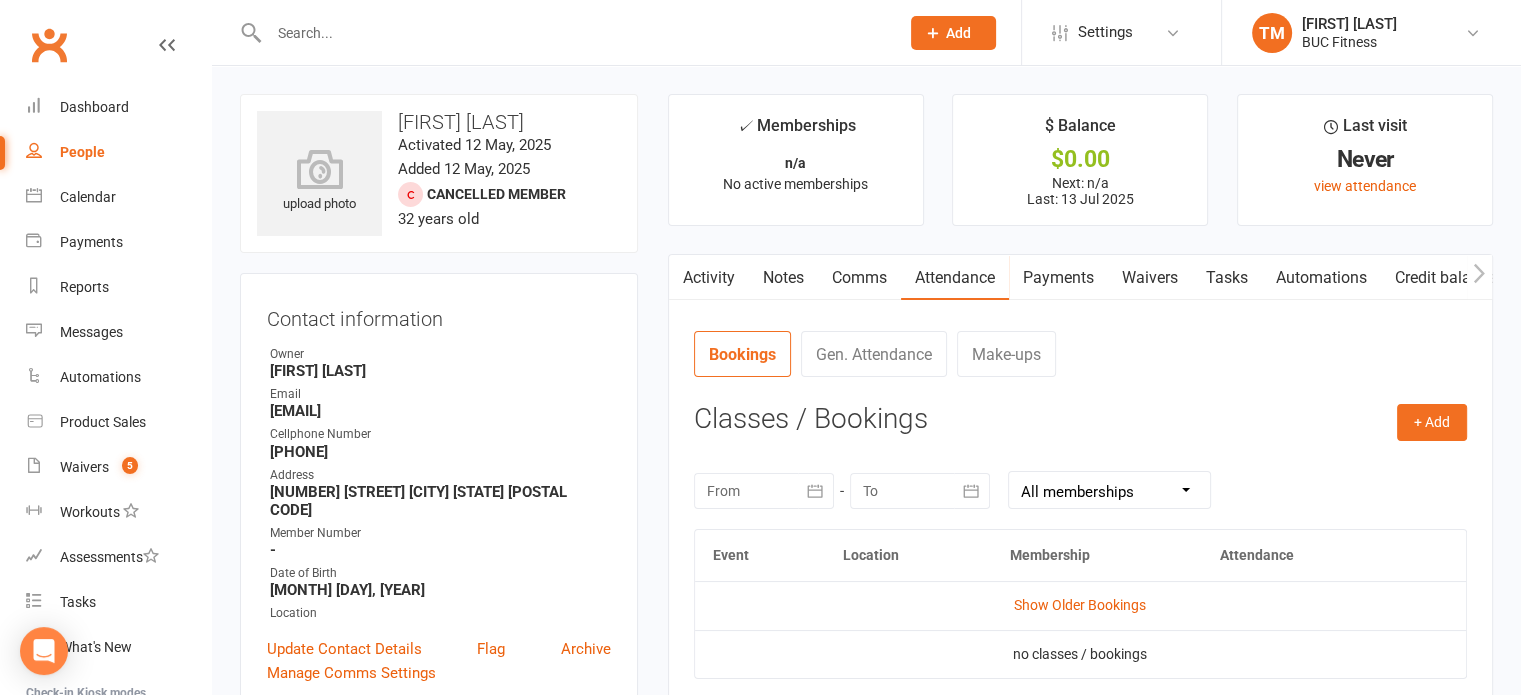 click on "Payments" at bounding box center [1058, 278] 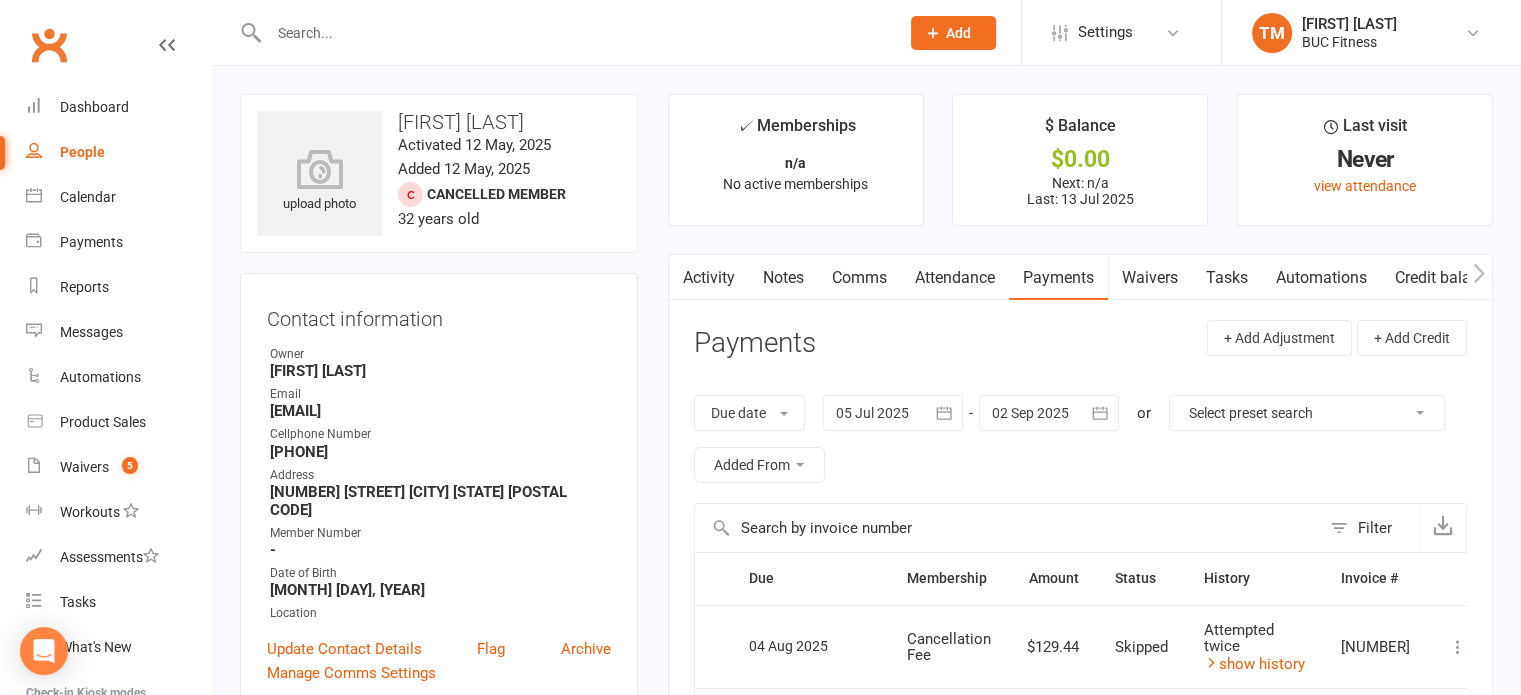 scroll, scrollTop: 200, scrollLeft: 0, axis: vertical 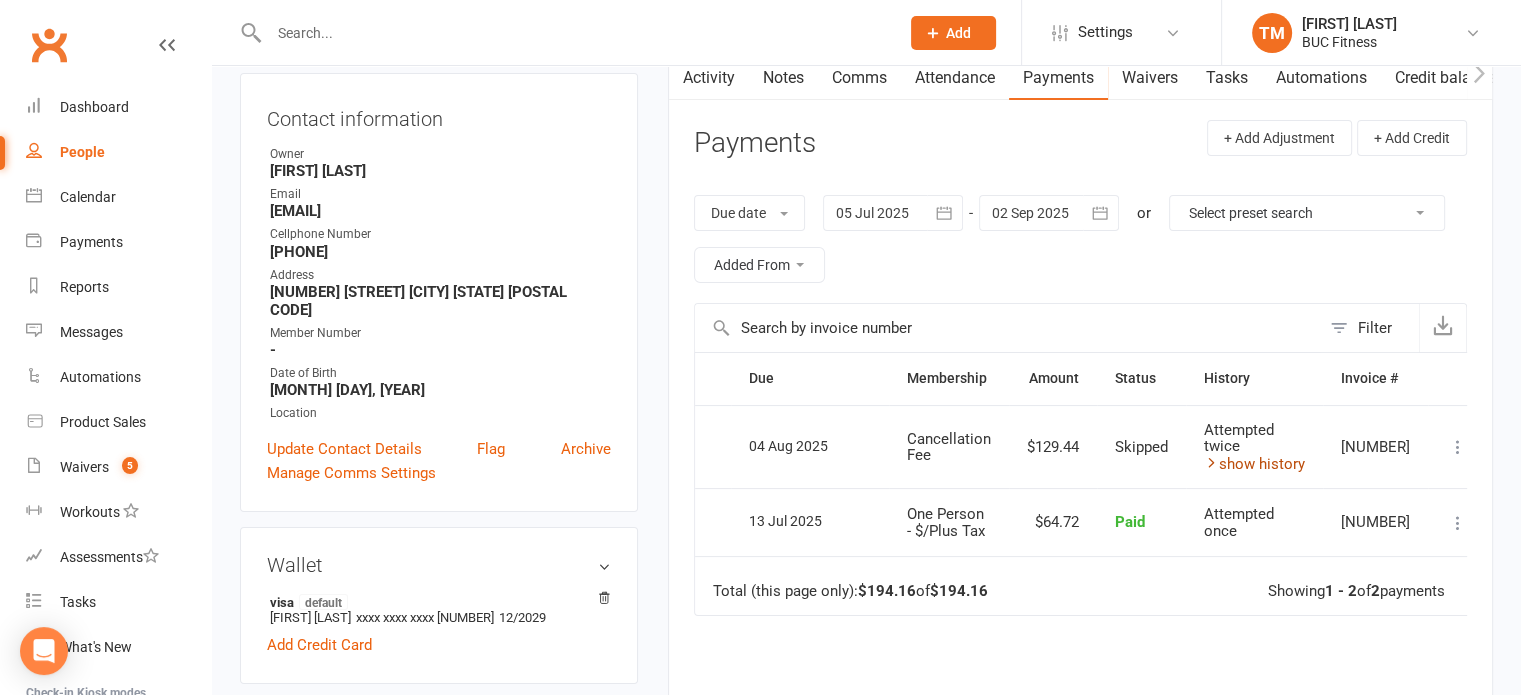 click on "show history" at bounding box center [1254, 464] 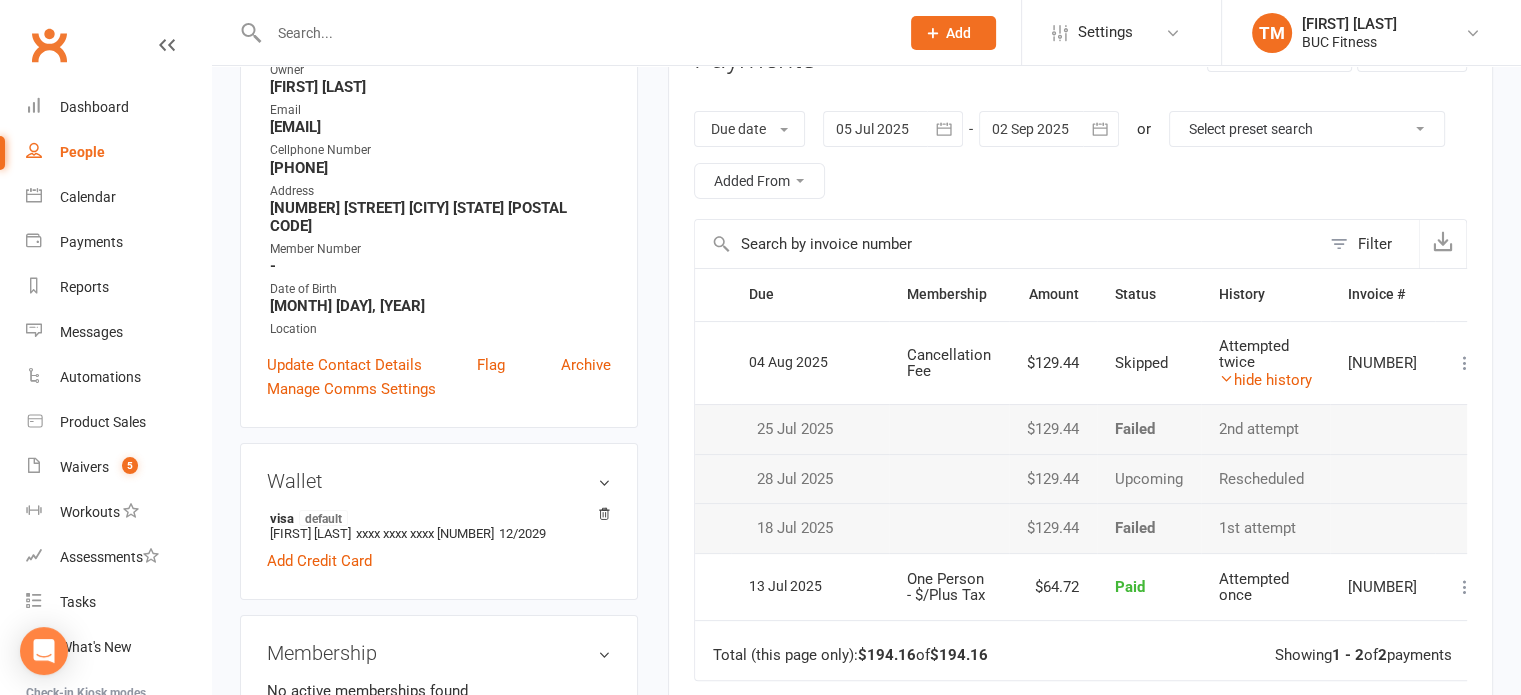 scroll, scrollTop: 200, scrollLeft: 0, axis: vertical 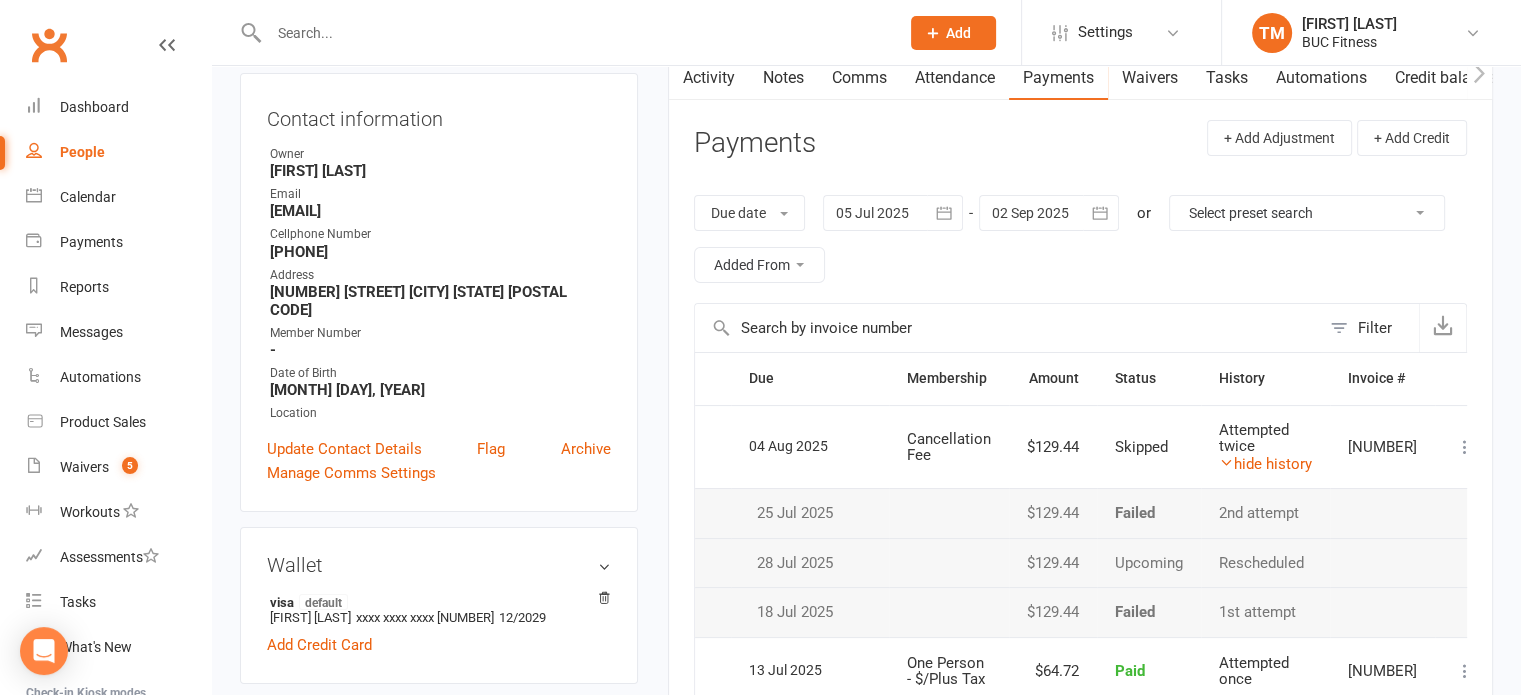 click at bounding box center [1101, 213] 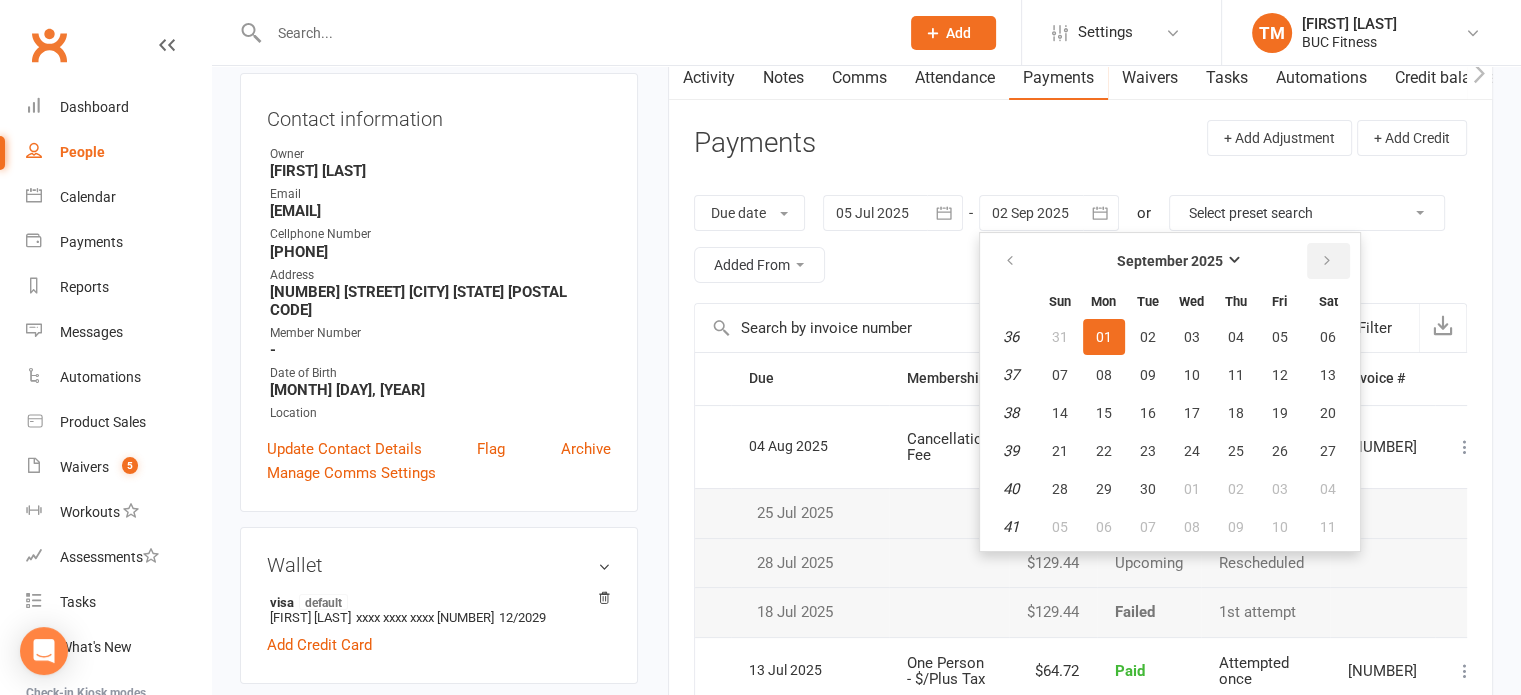 click at bounding box center (1328, 261) 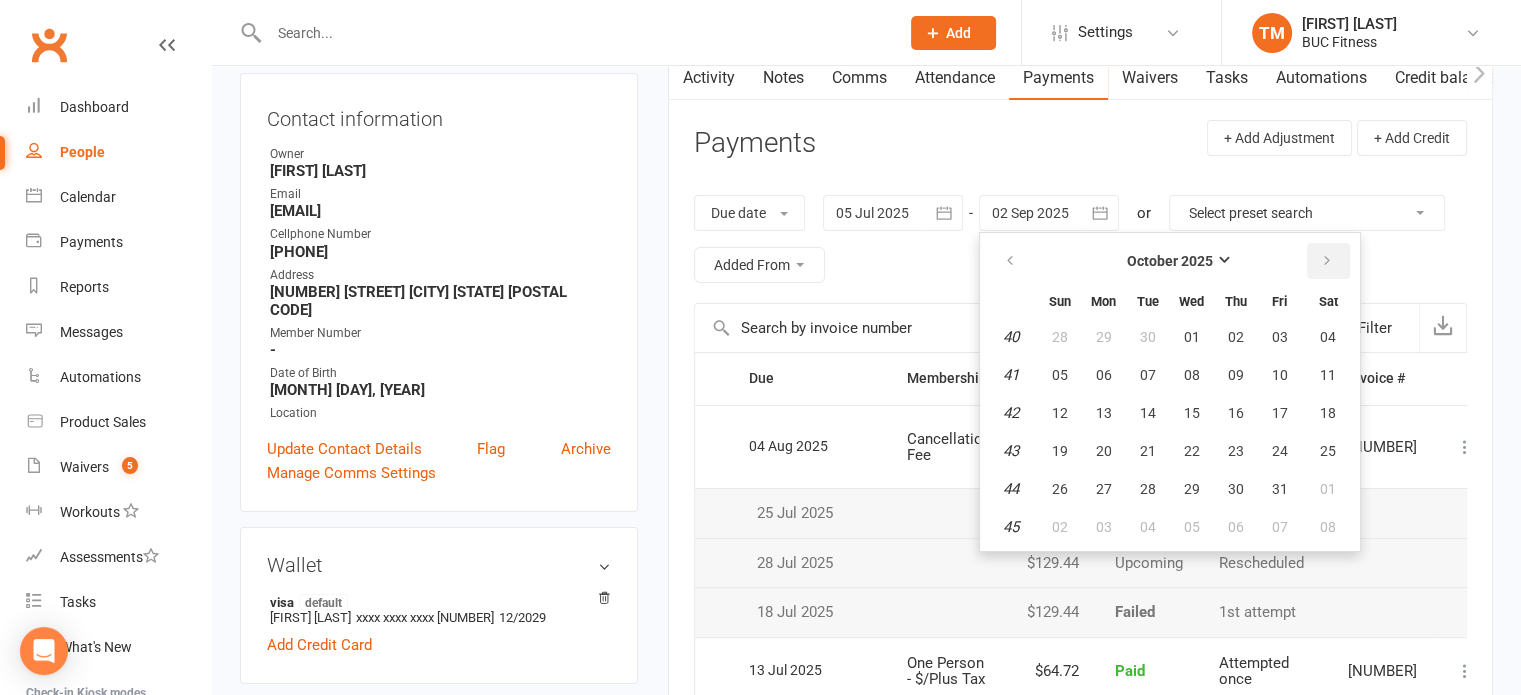 click at bounding box center [1328, 261] 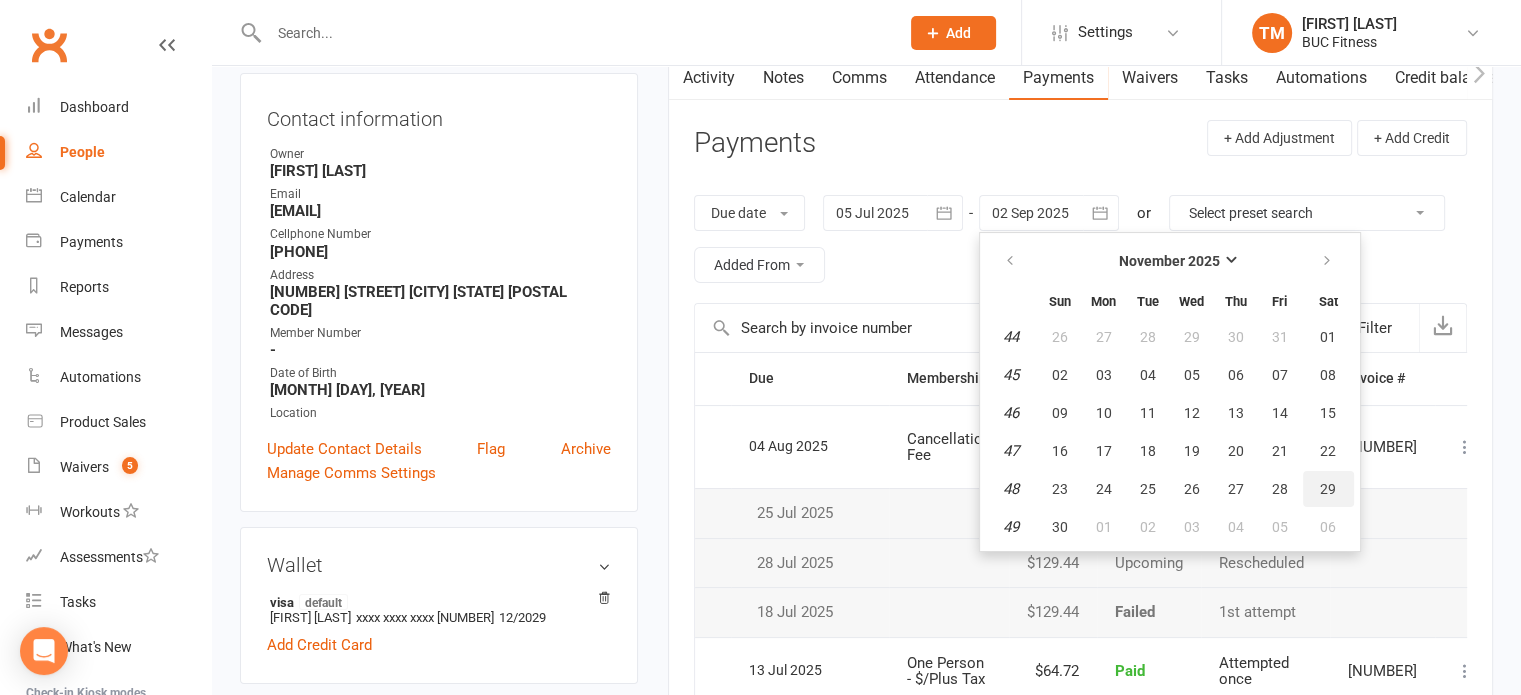 click on "29" at bounding box center (1328, 489) 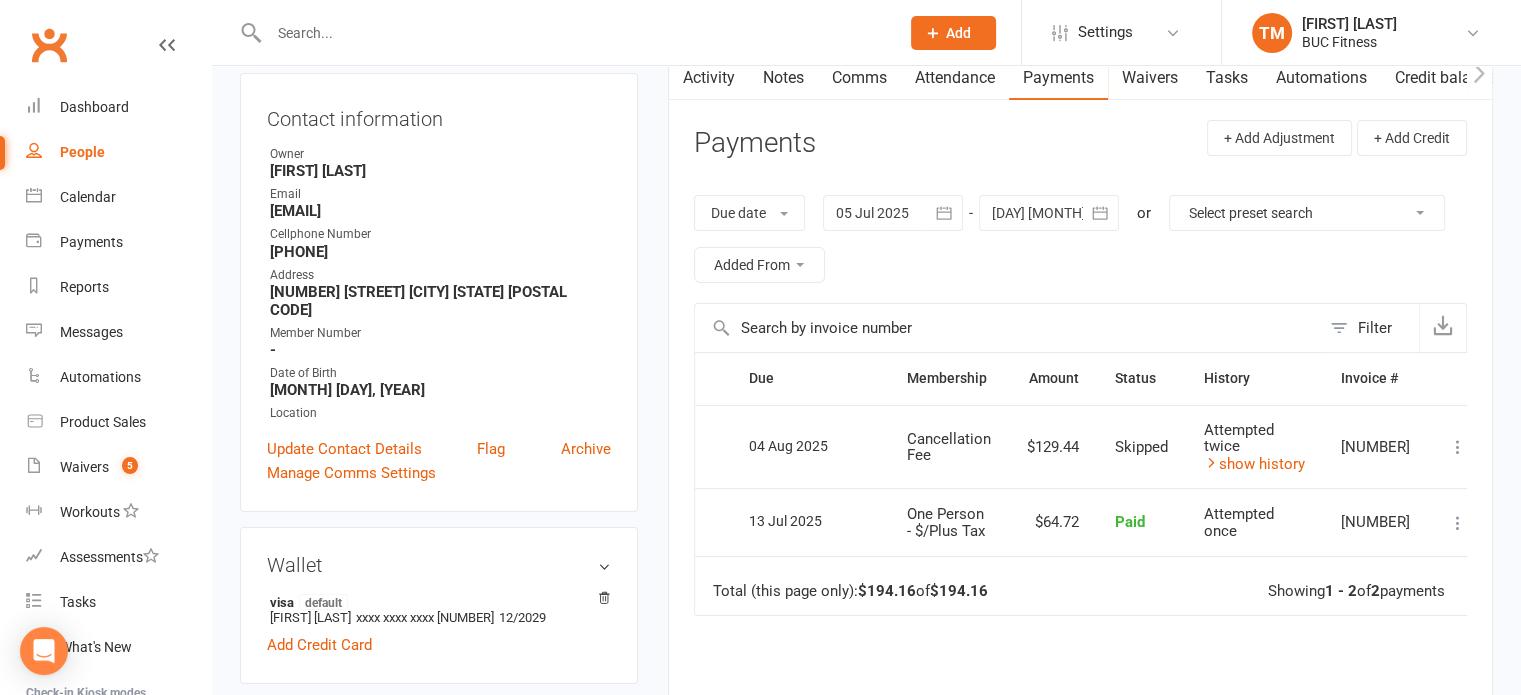 scroll, scrollTop: 0, scrollLeft: 0, axis: both 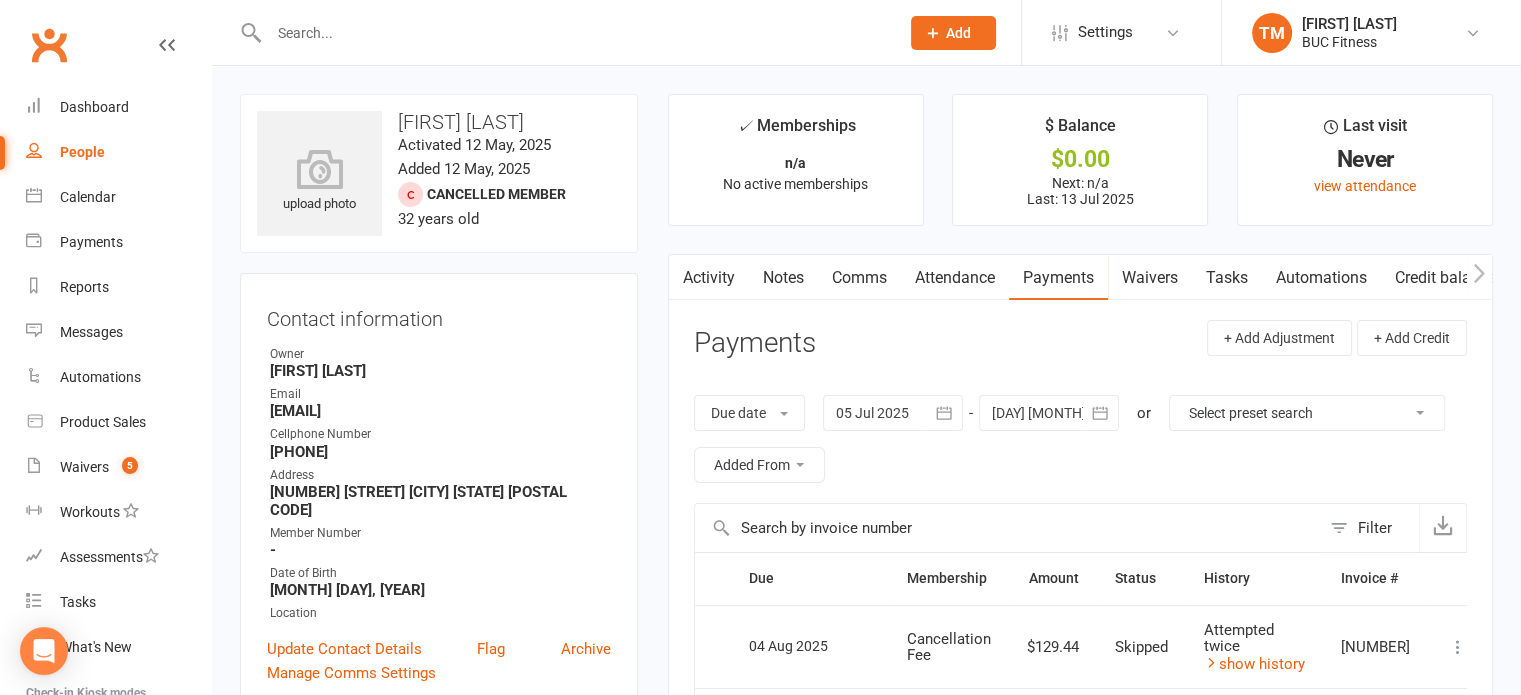 drag, startPoint x: 88, startPoint y: 167, endPoint x: 122, endPoint y: 167, distance: 34 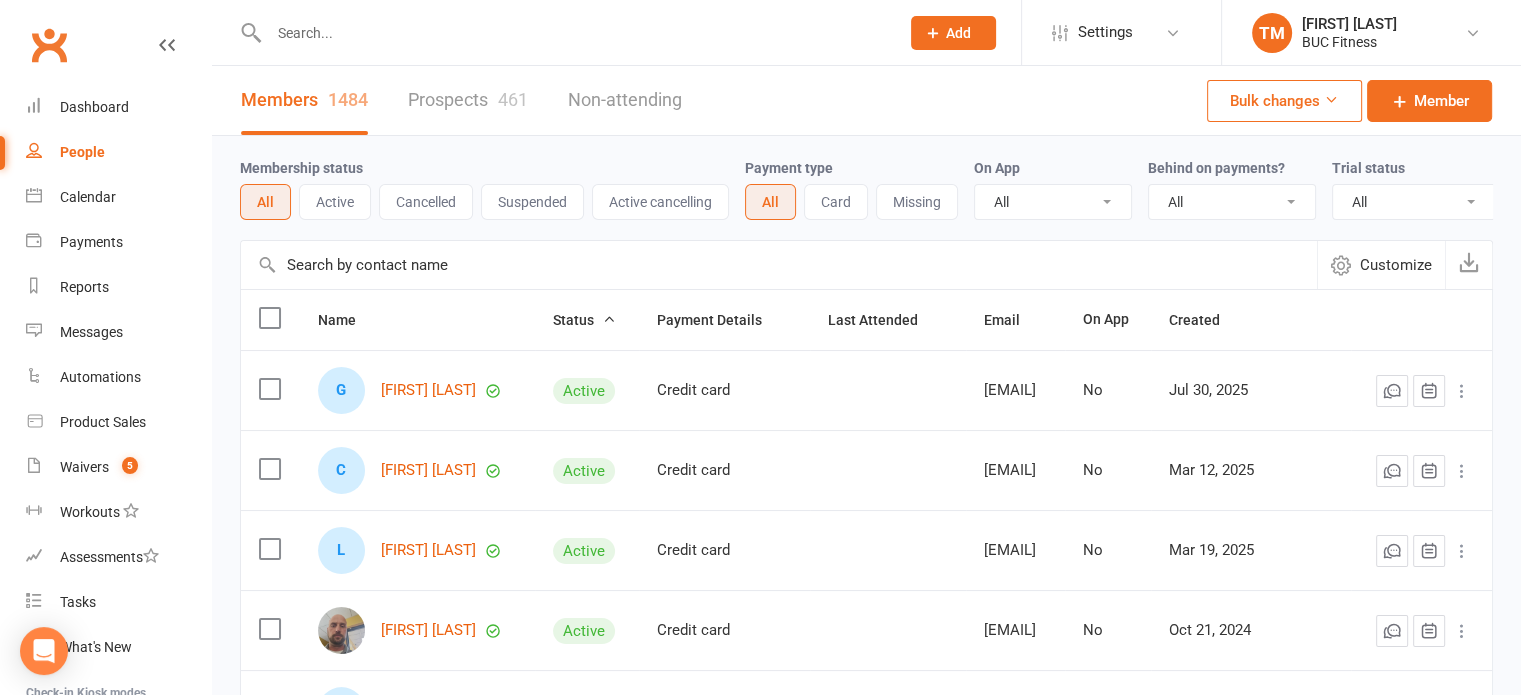 click at bounding box center [779, 265] 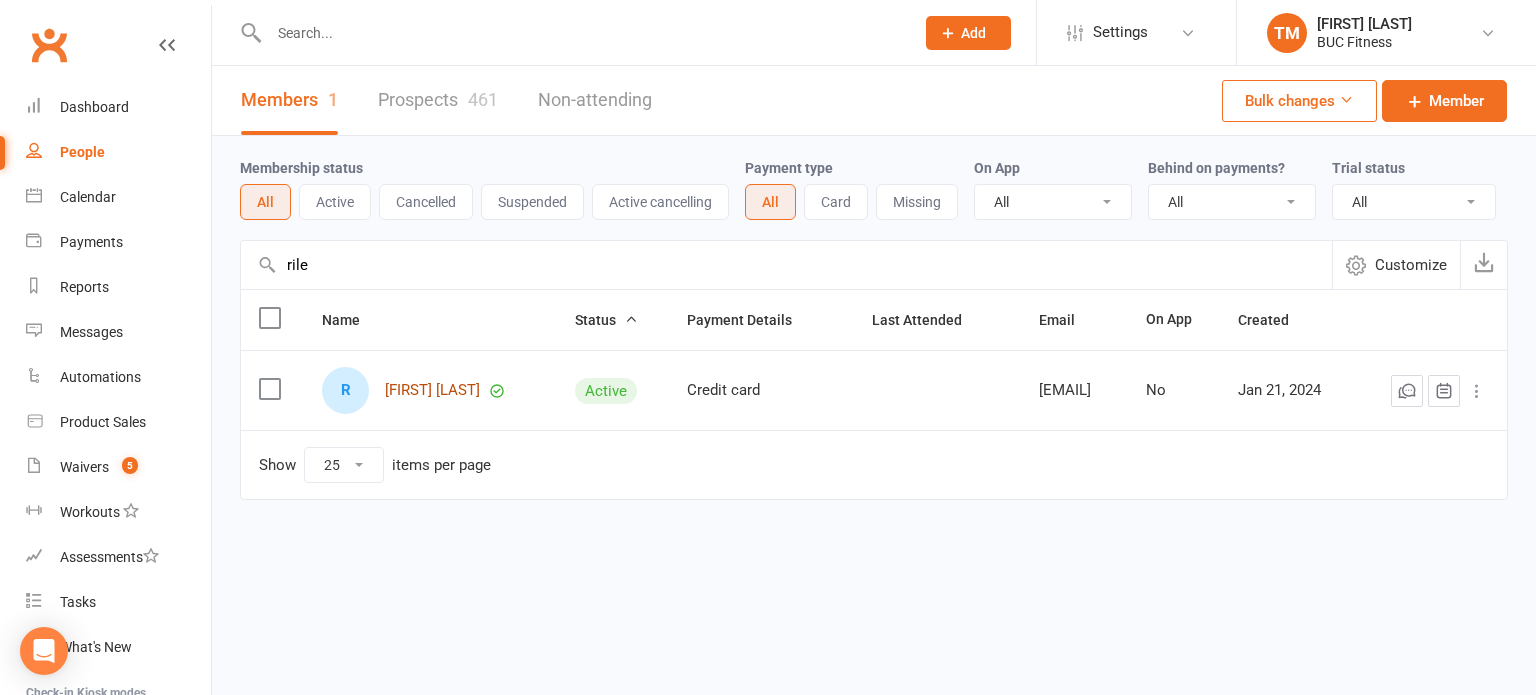 type on "rile" 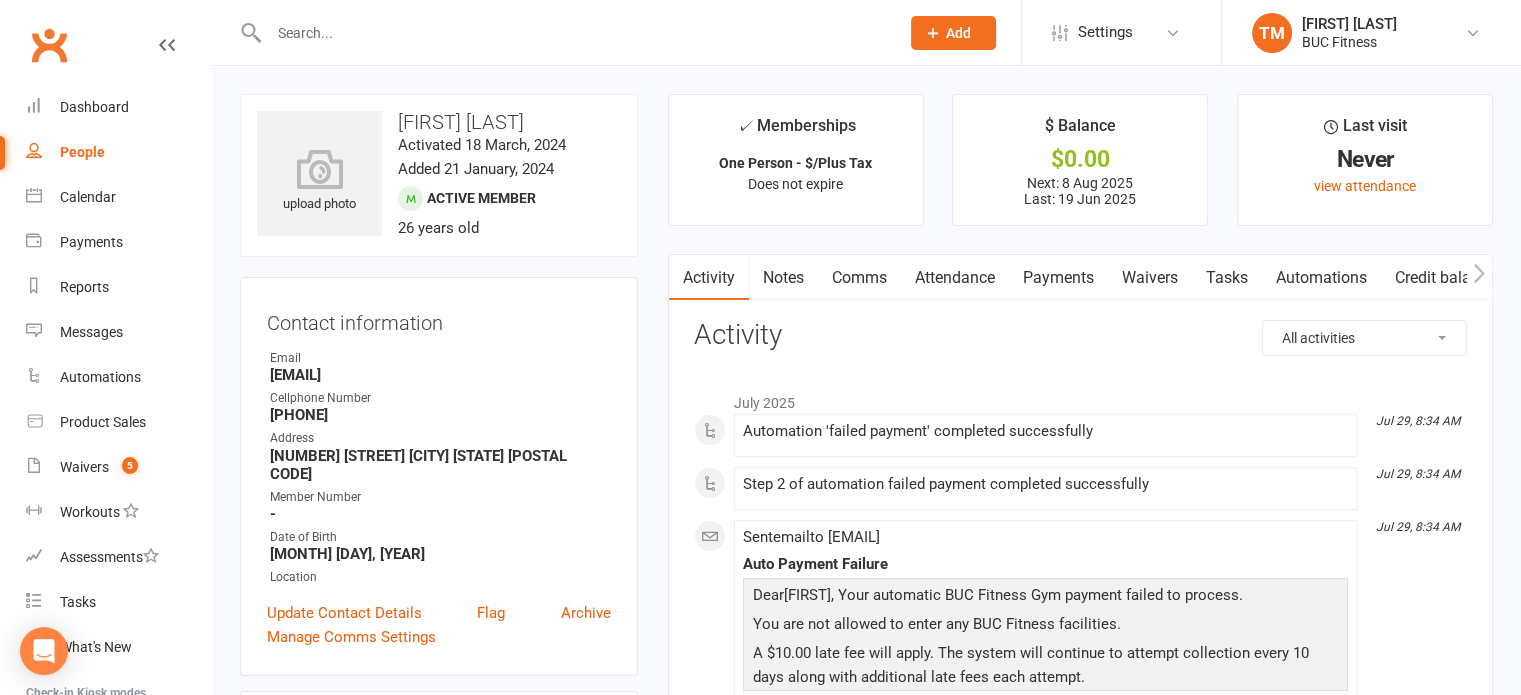 click on "Payments" at bounding box center [1058, 278] 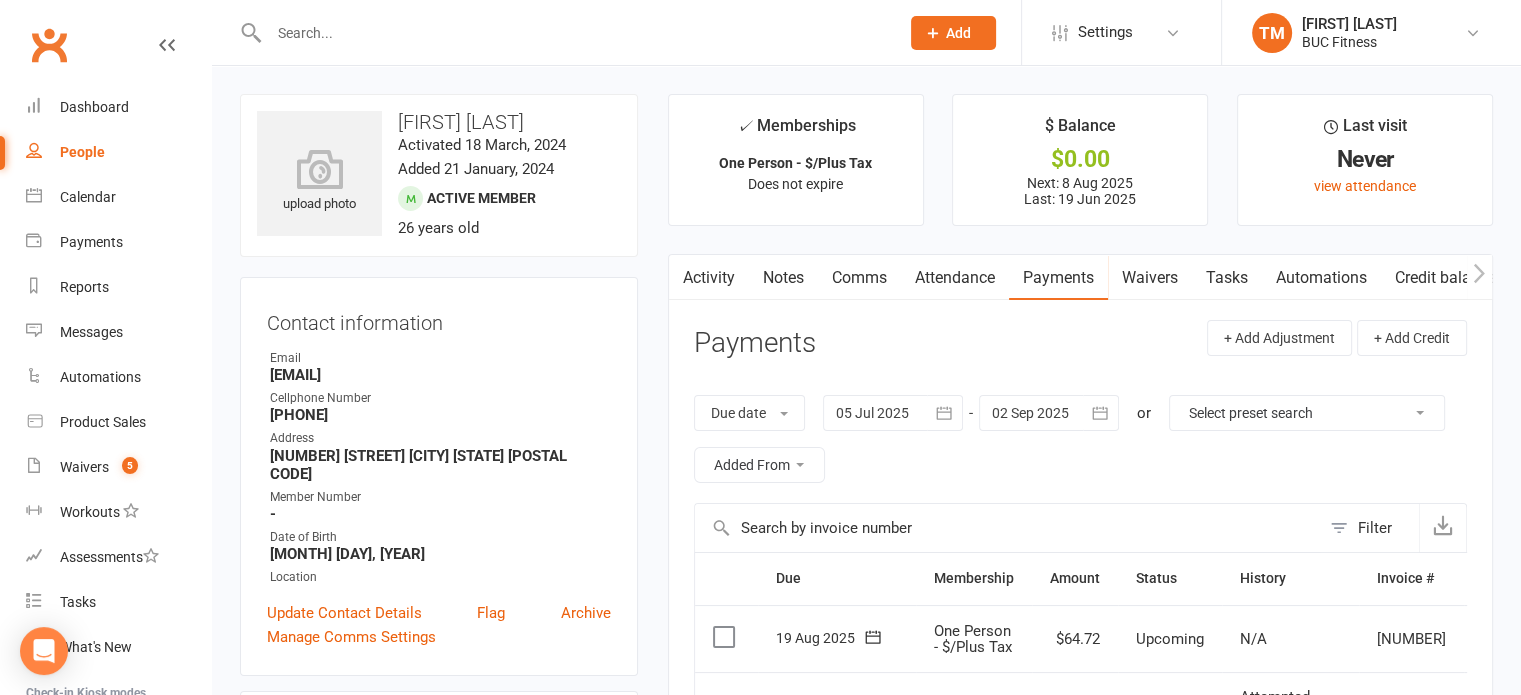 scroll, scrollTop: 200, scrollLeft: 0, axis: vertical 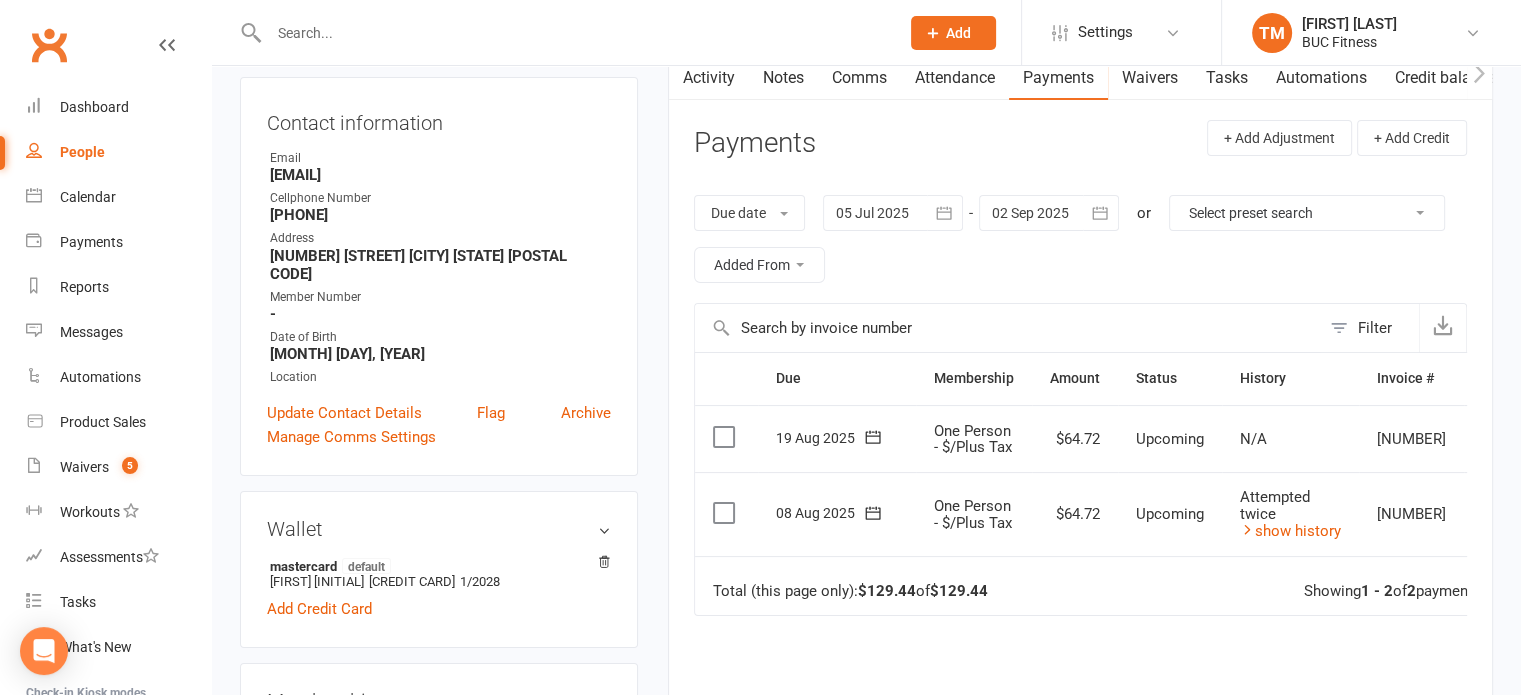 click 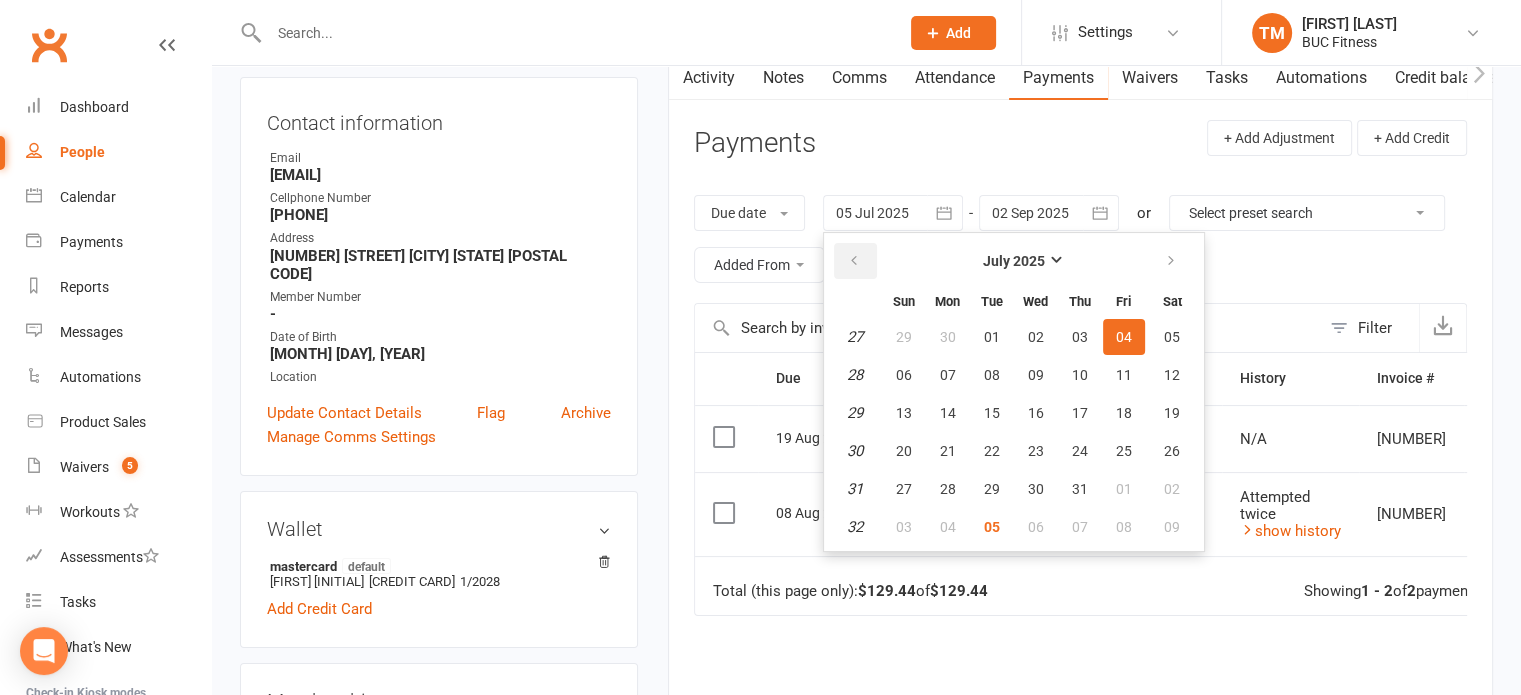 click at bounding box center (855, 261) 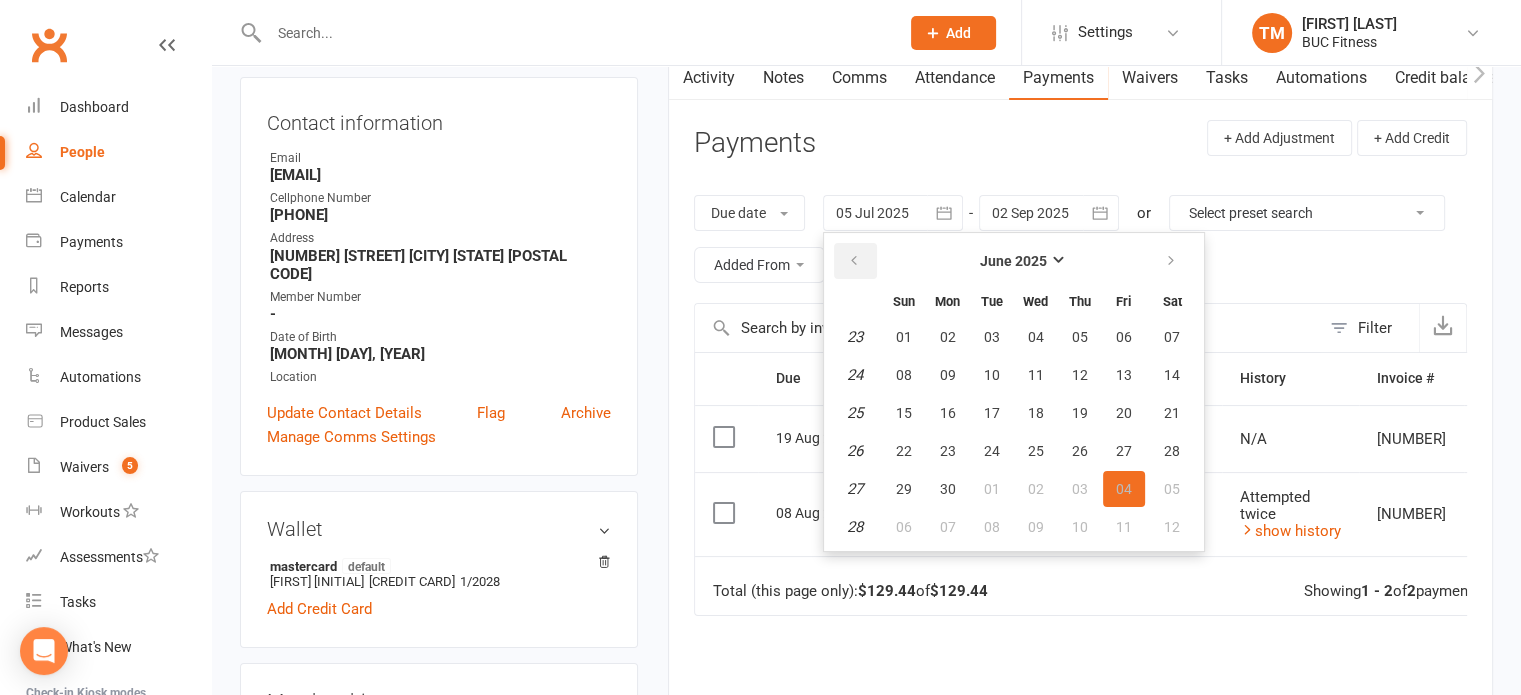 click at bounding box center (855, 261) 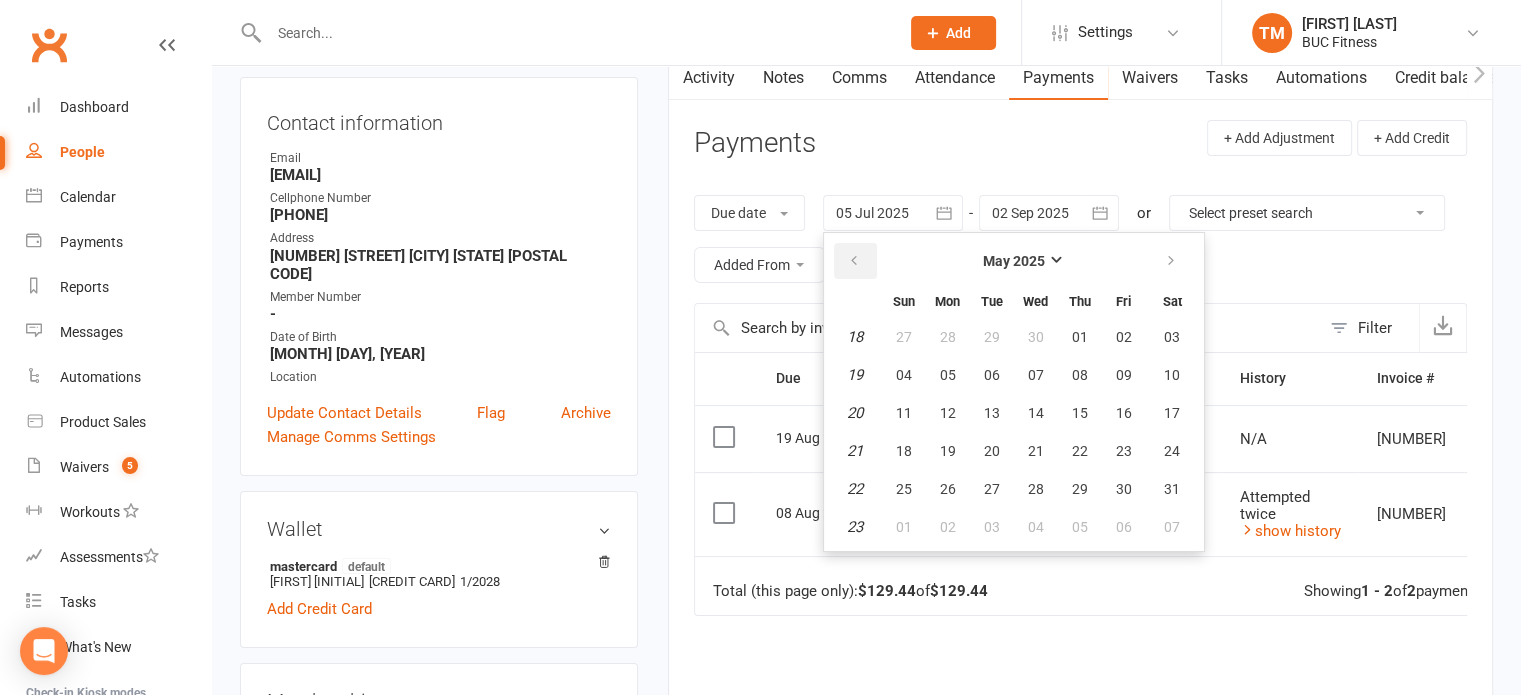 click at bounding box center [855, 261] 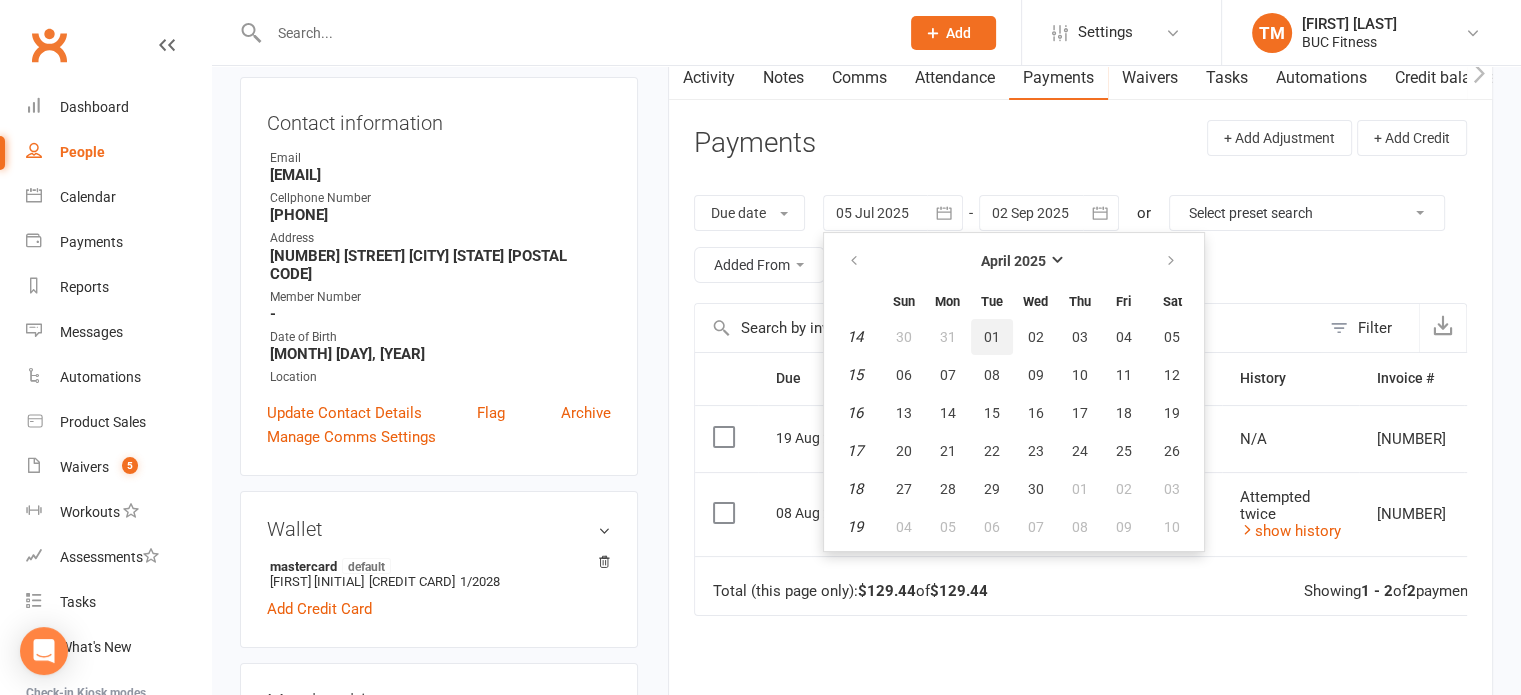 click on "01" at bounding box center (992, 337) 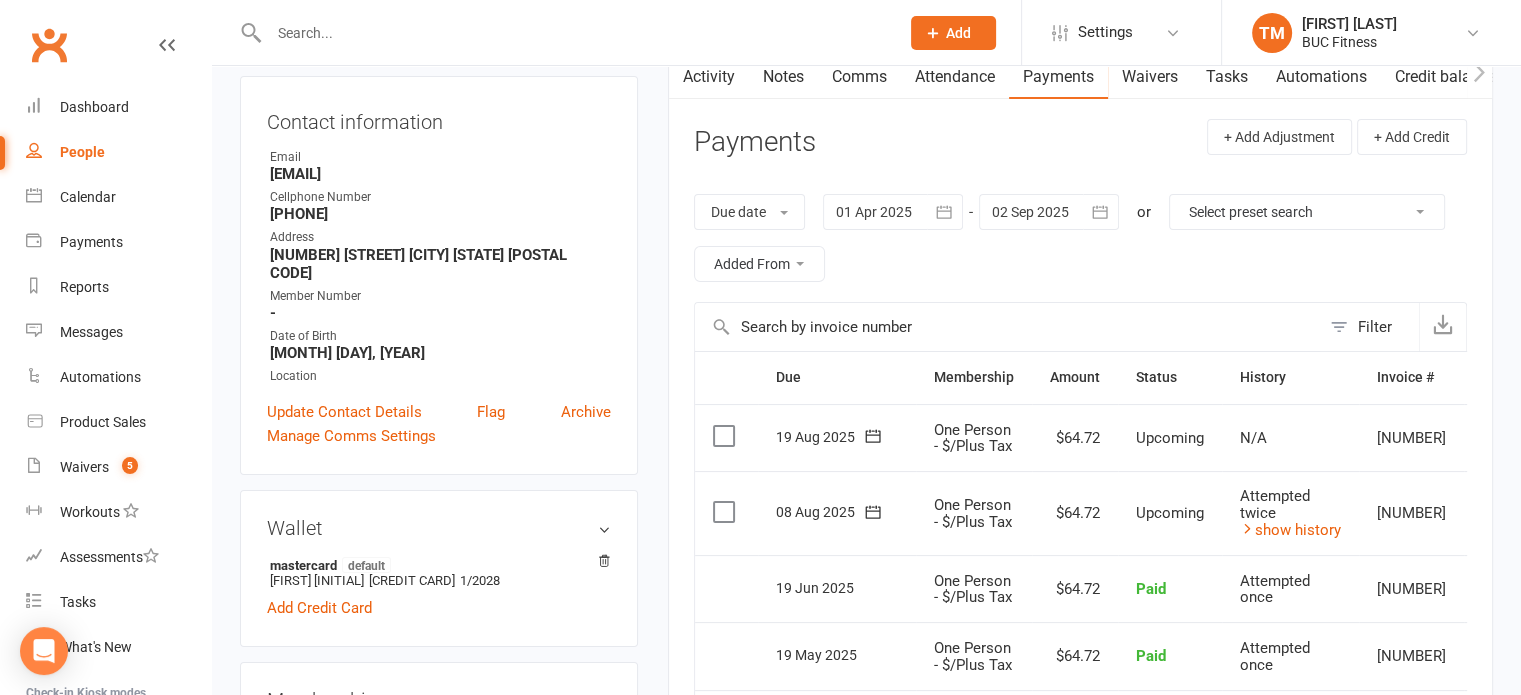 scroll, scrollTop: 400, scrollLeft: 0, axis: vertical 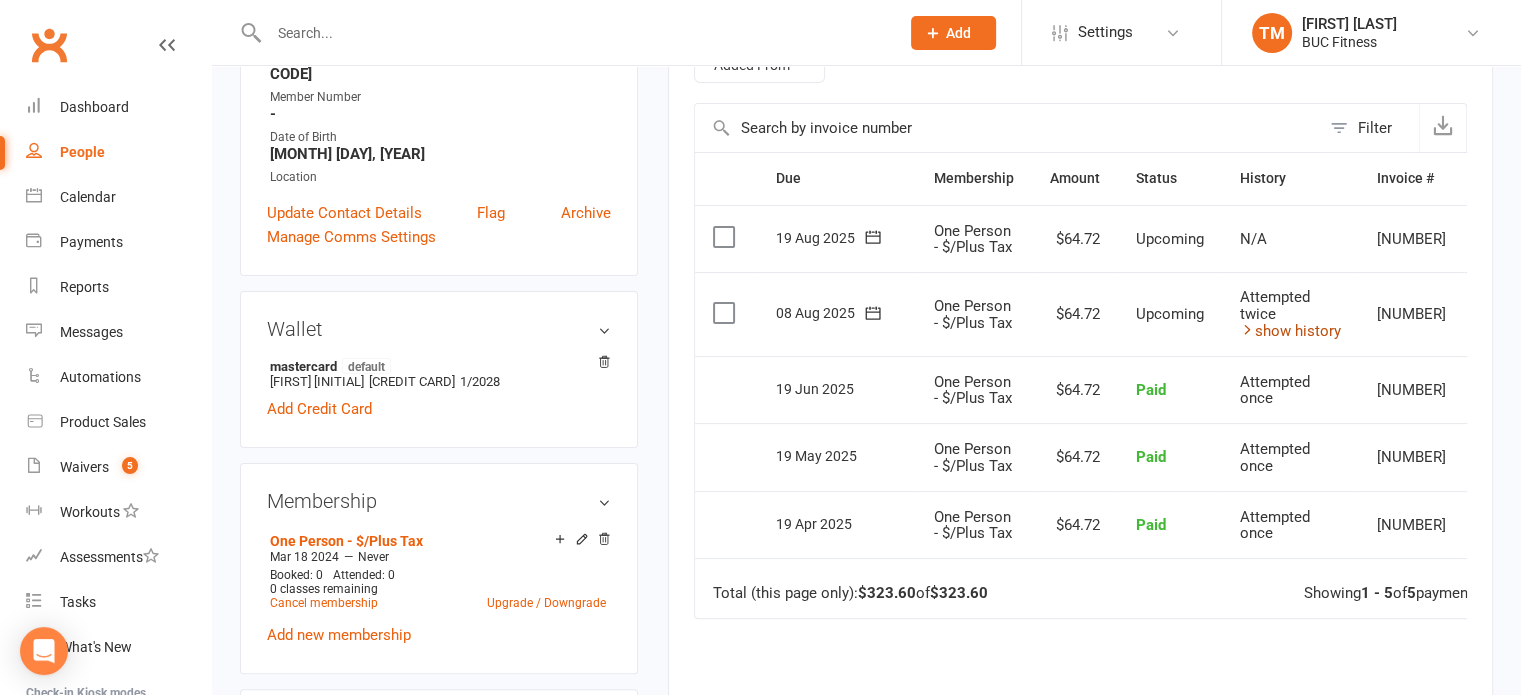 click on "show history" at bounding box center [1290, 331] 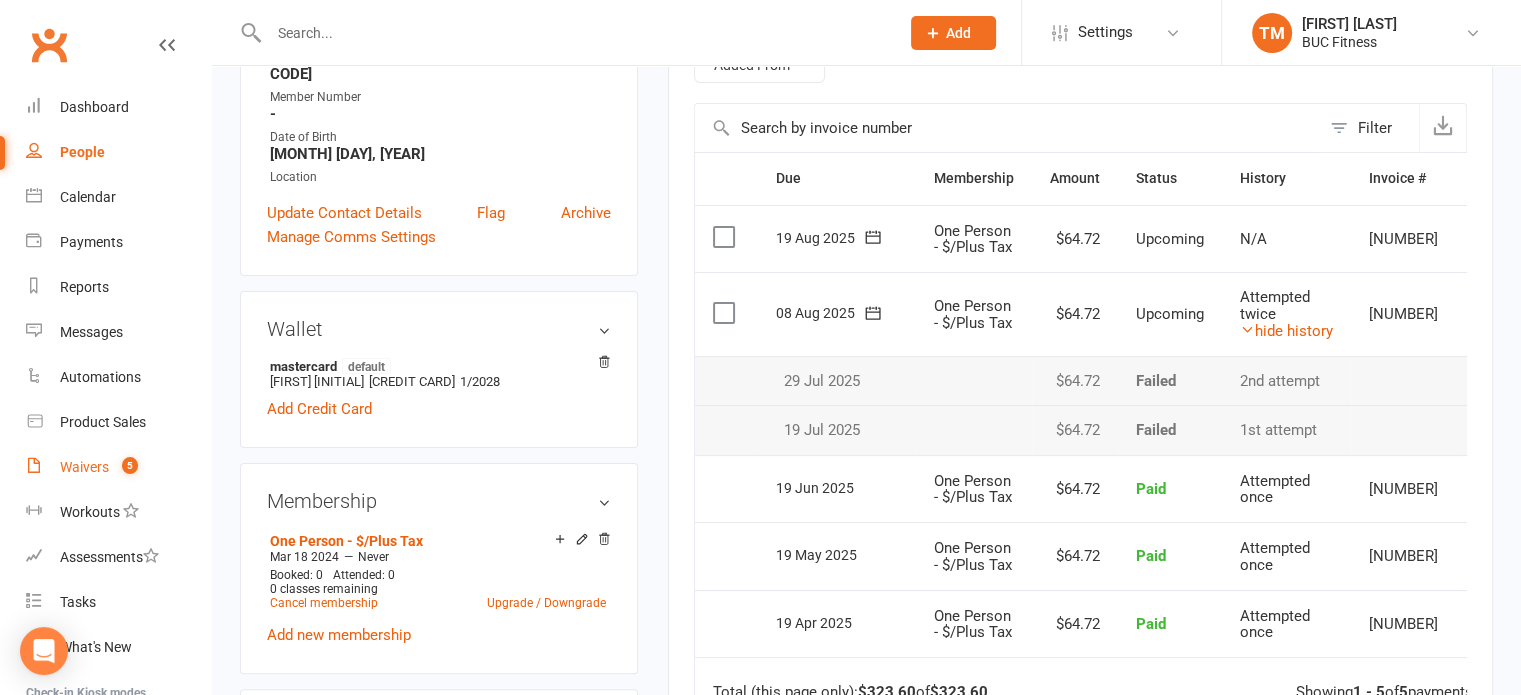 click on "Waivers" at bounding box center [84, 467] 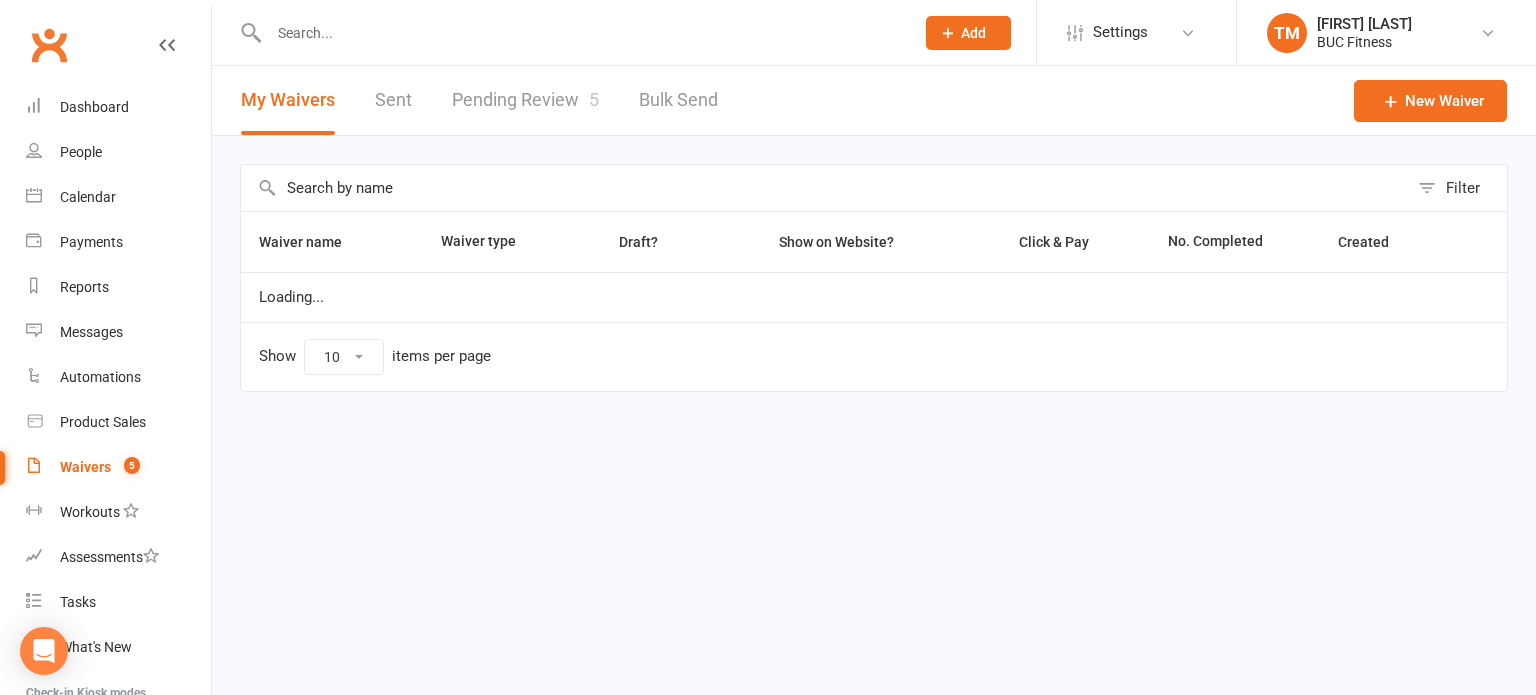 click on "Pending Review 5" at bounding box center (525, 100) 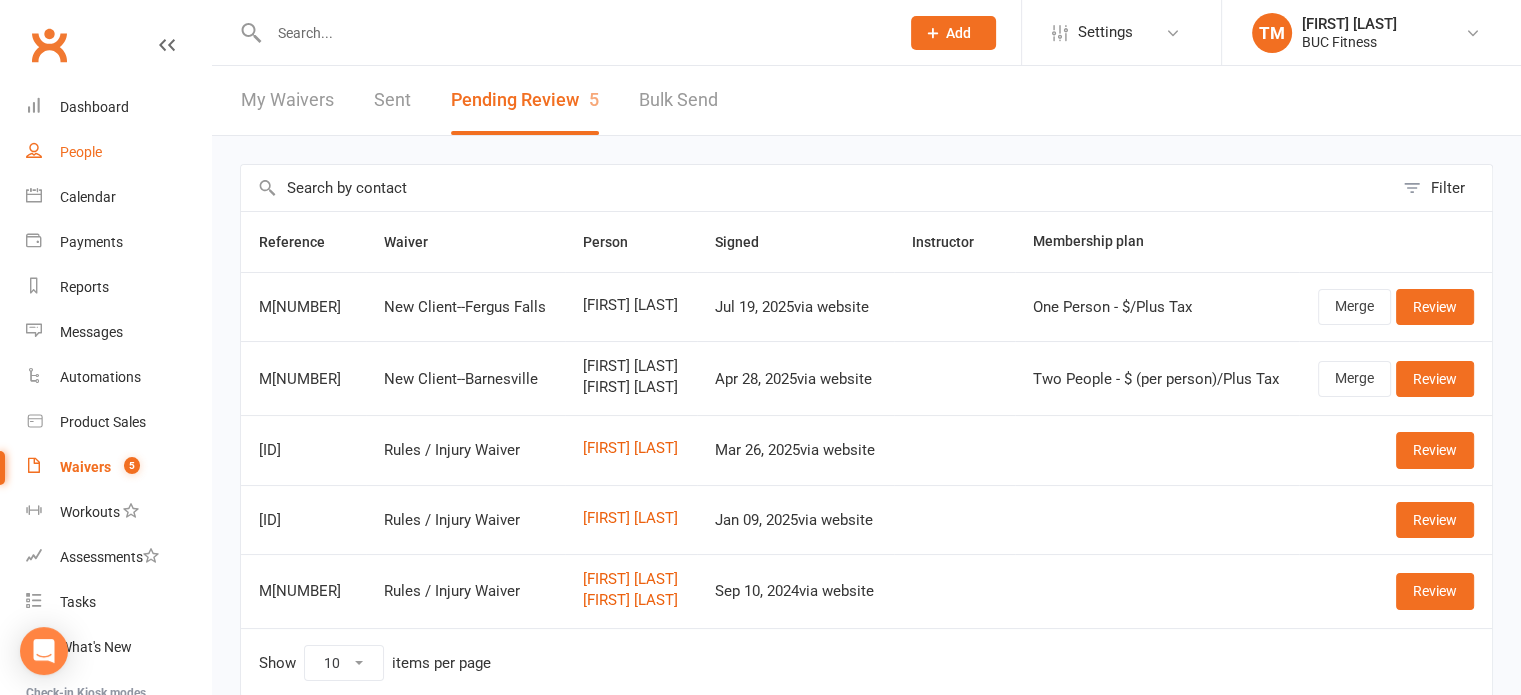 drag, startPoint x: 73, startPoint y: 159, endPoint x: 155, endPoint y: 200, distance: 91.67879 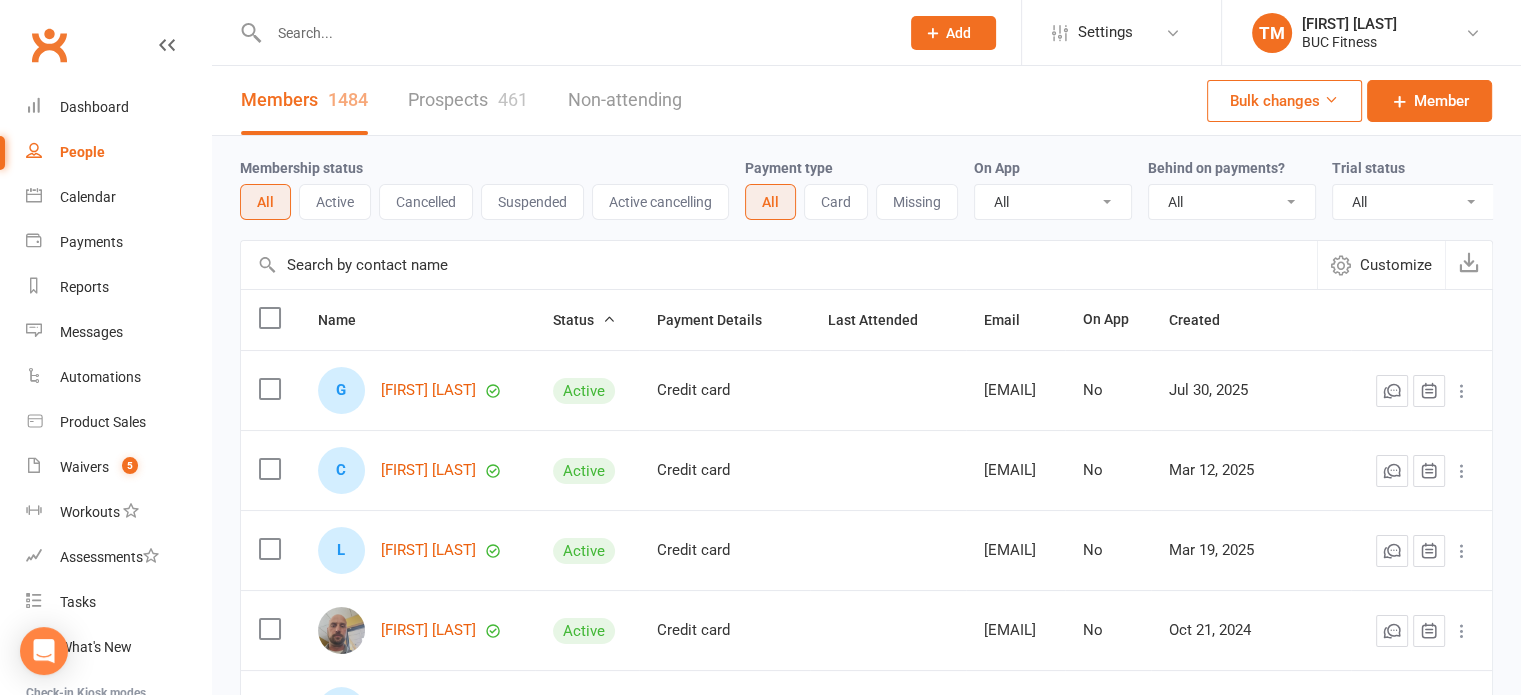 click at bounding box center (779, 265) 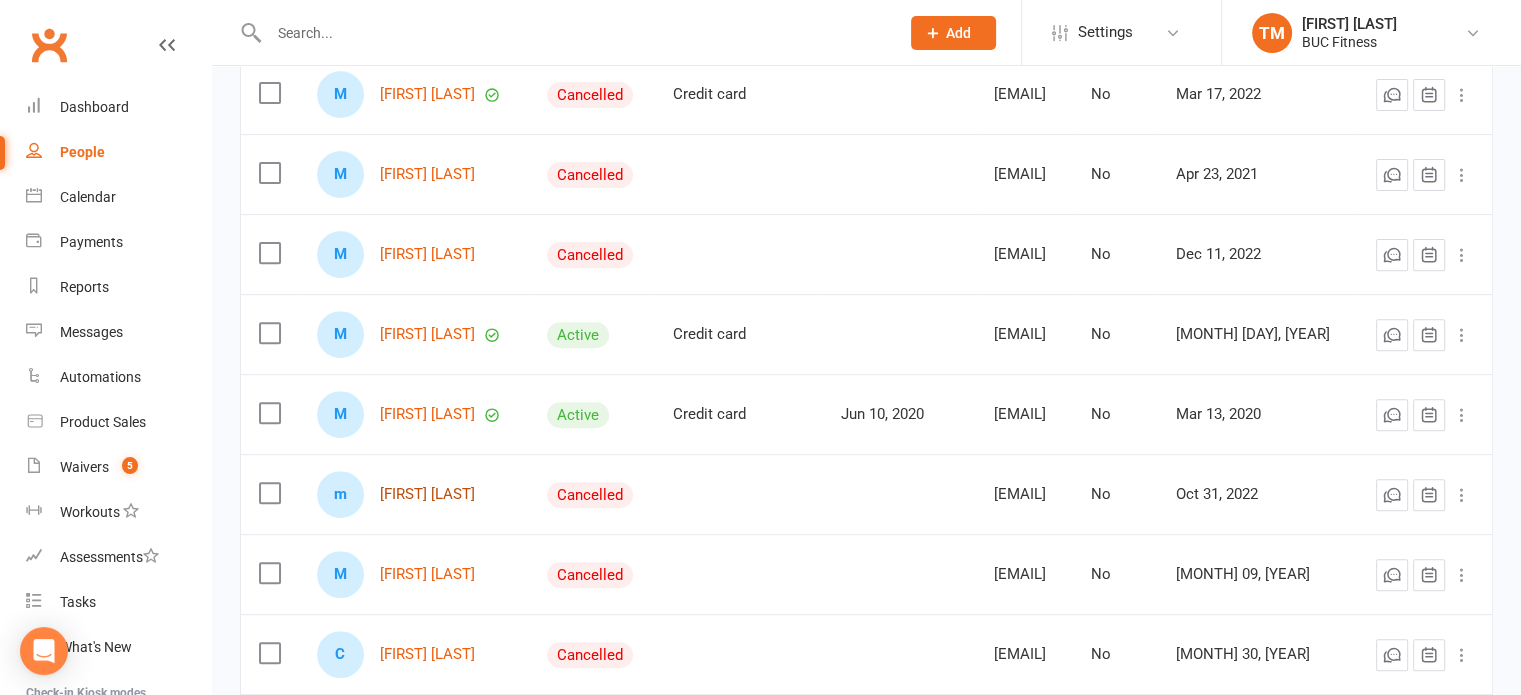 scroll, scrollTop: 700, scrollLeft: 0, axis: vertical 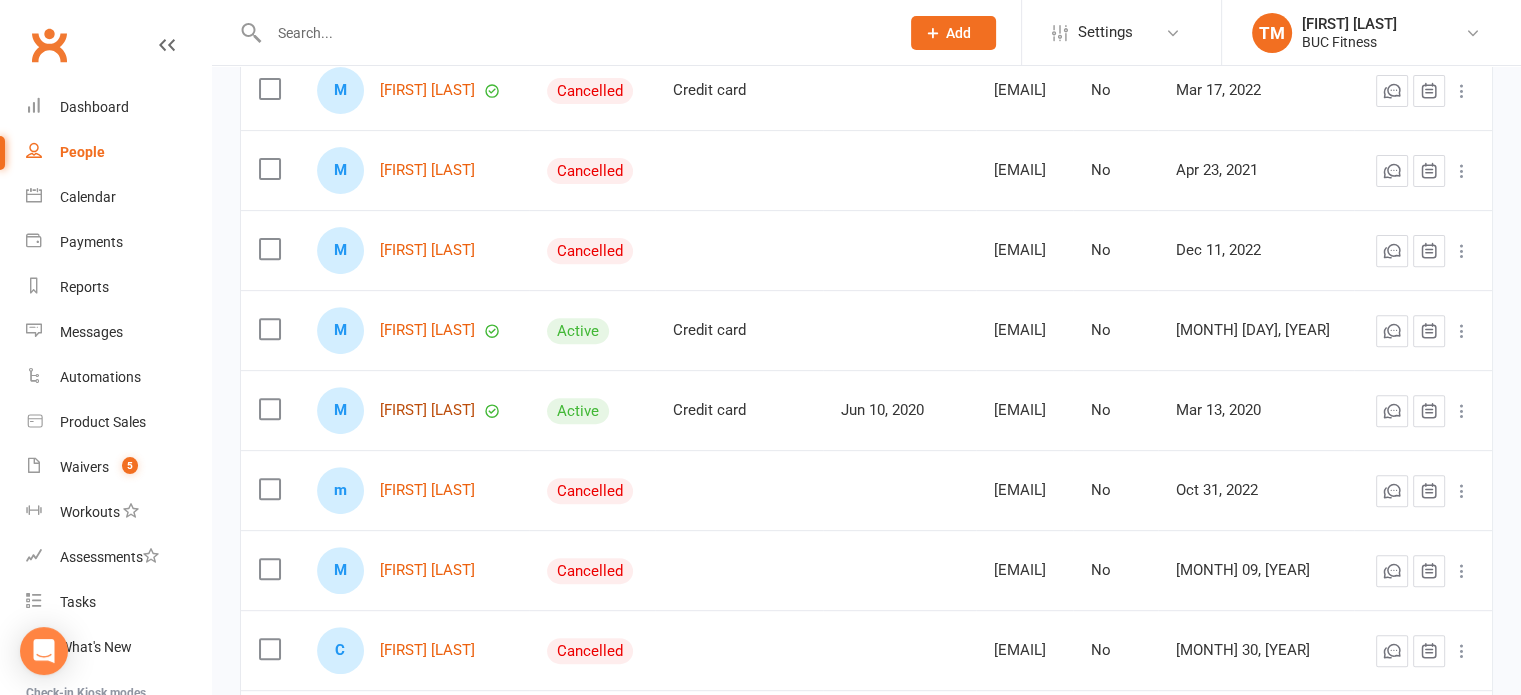 type on "mich" 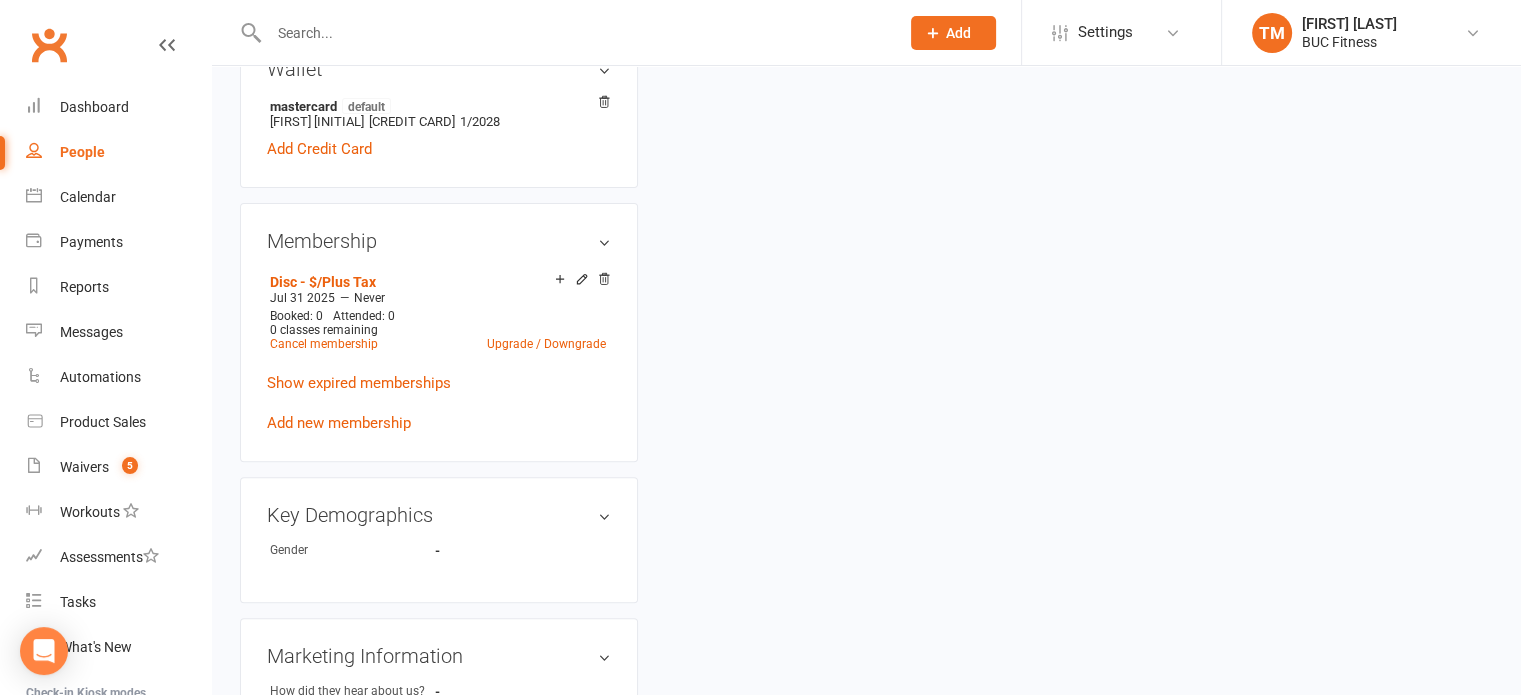 scroll, scrollTop: 0, scrollLeft: 0, axis: both 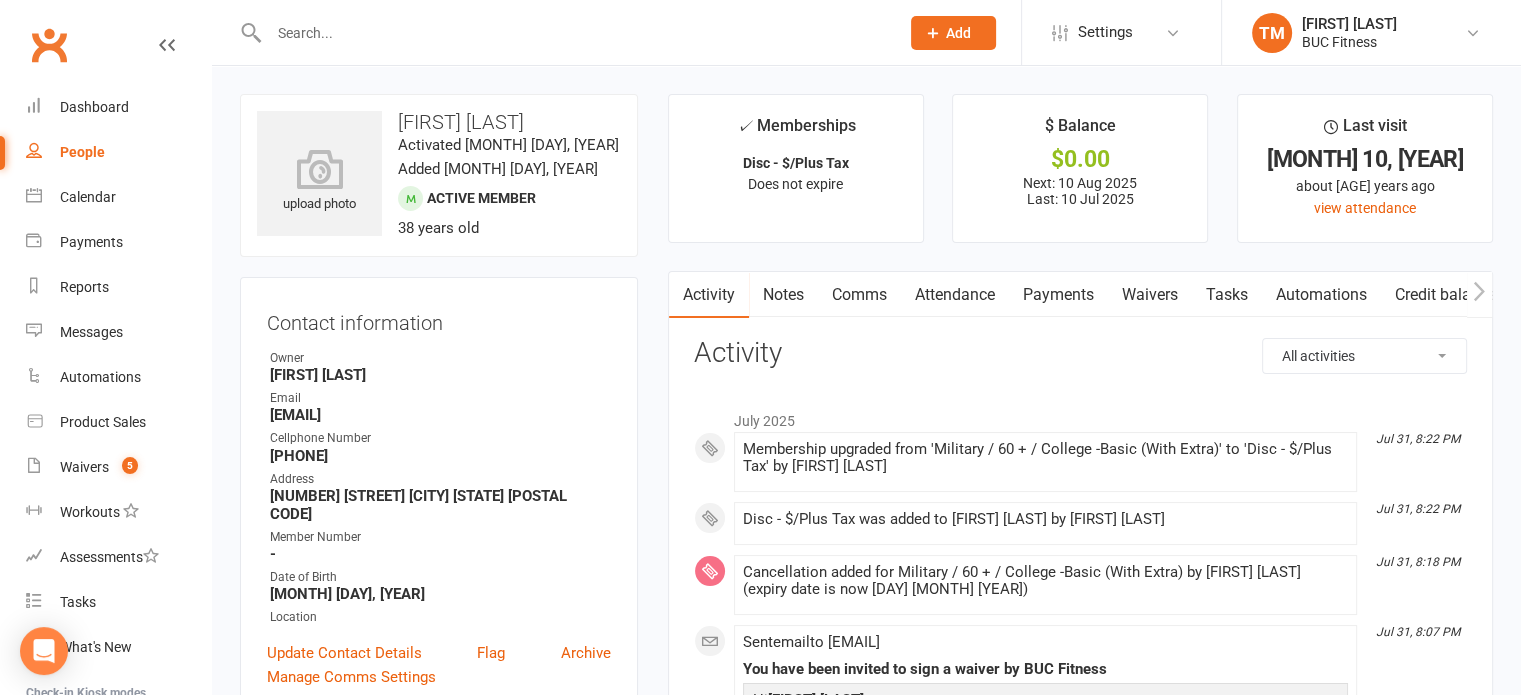 drag, startPoint x: 1236, startPoint y: 296, endPoint x: 1225, endPoint y: 295, distance: 11.045361 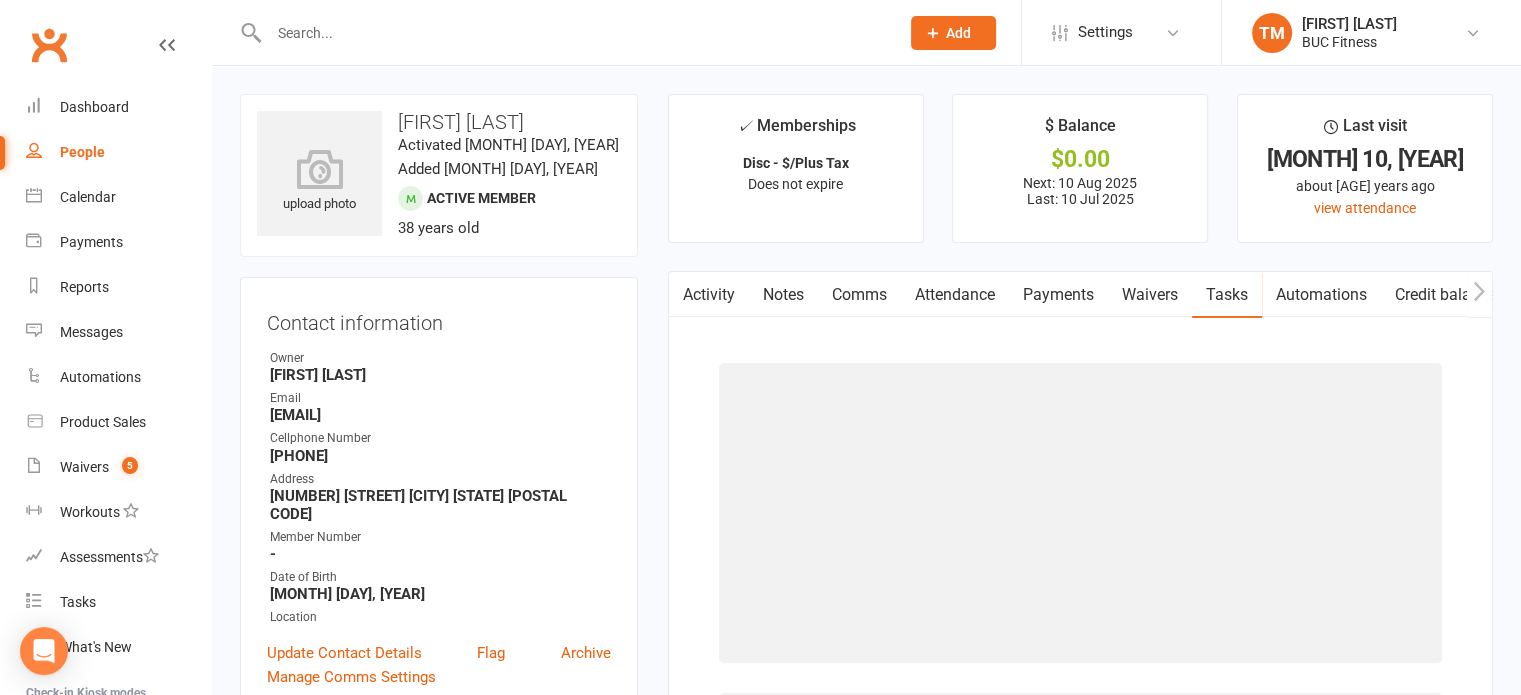 click on "Waivers" at bounding box center (1150, 295) 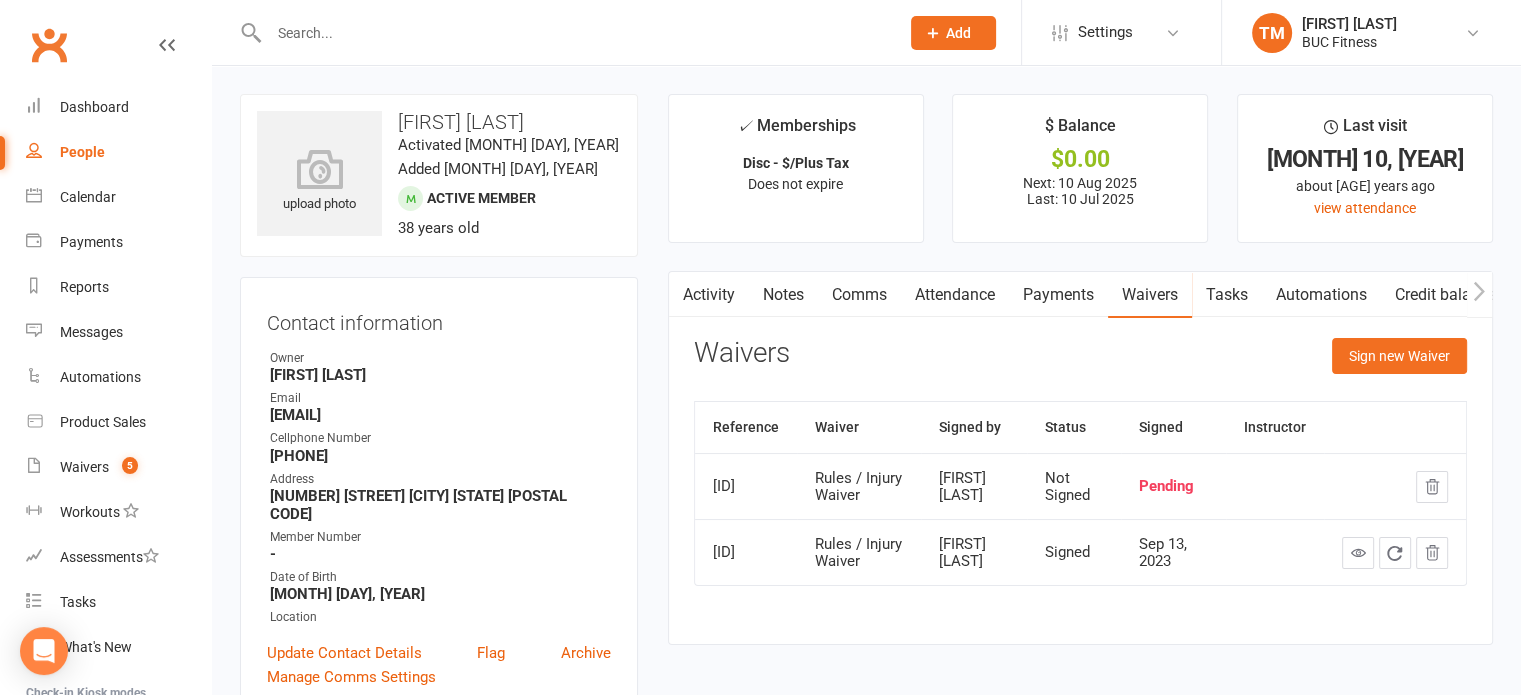 click on "Notes" at bounding box center (783, 295) 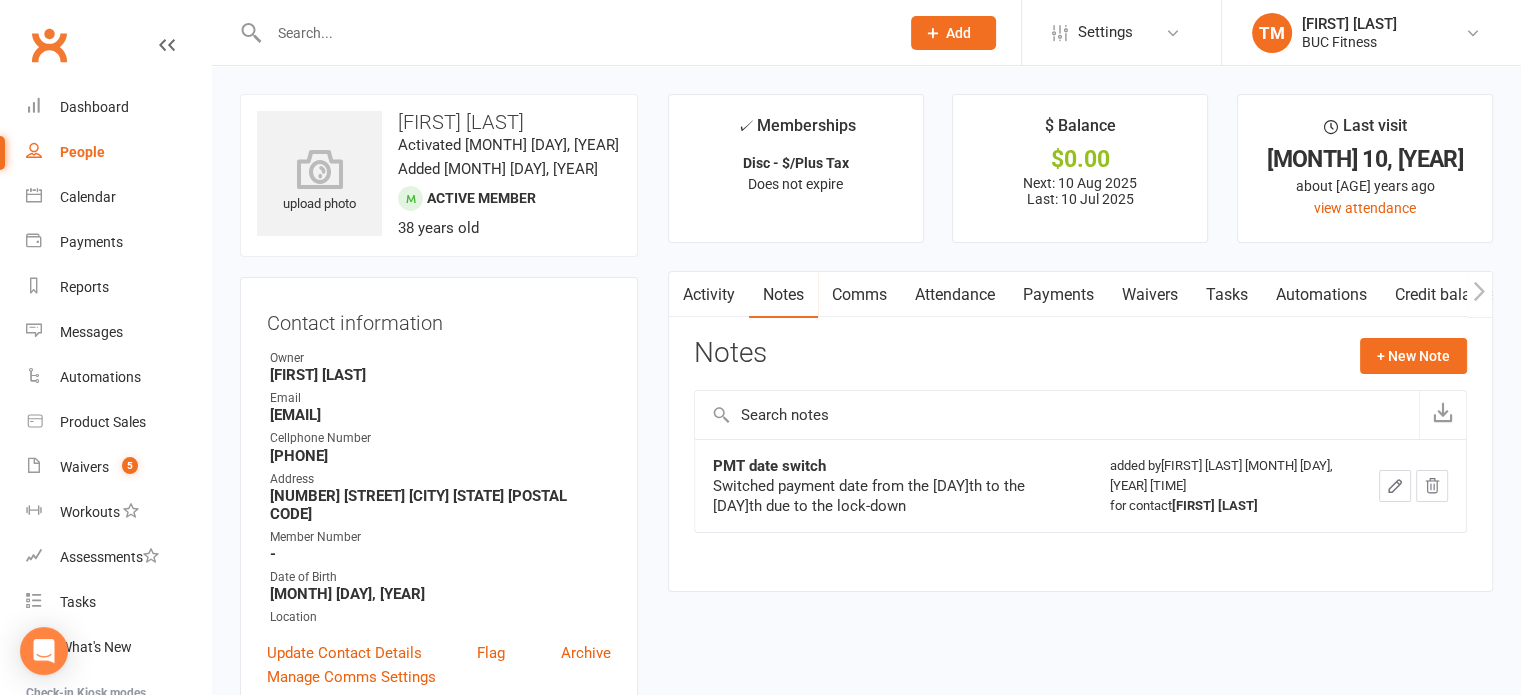 click on "Payments" at bounding box center (1058, 295) 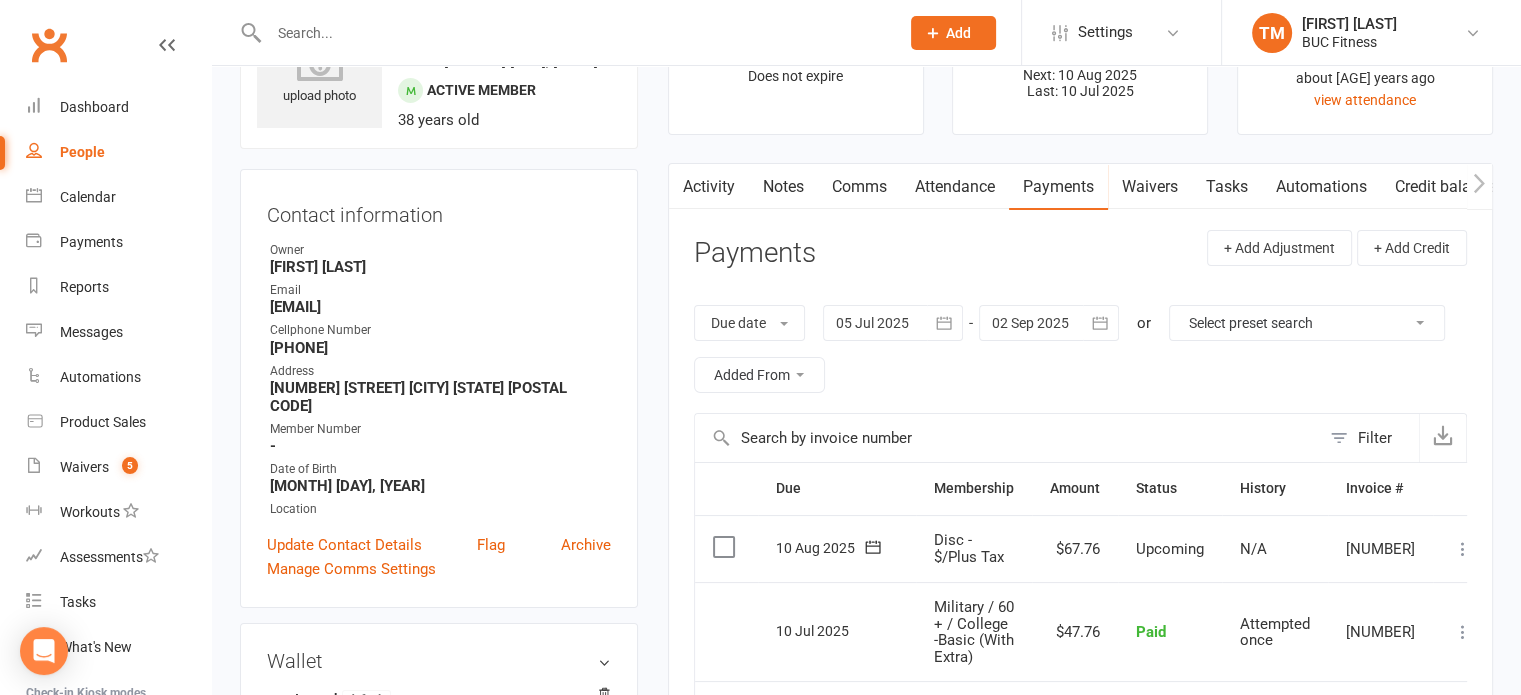 scroll, scrollTop: 200, scrollLeft: 0, axis: vertical 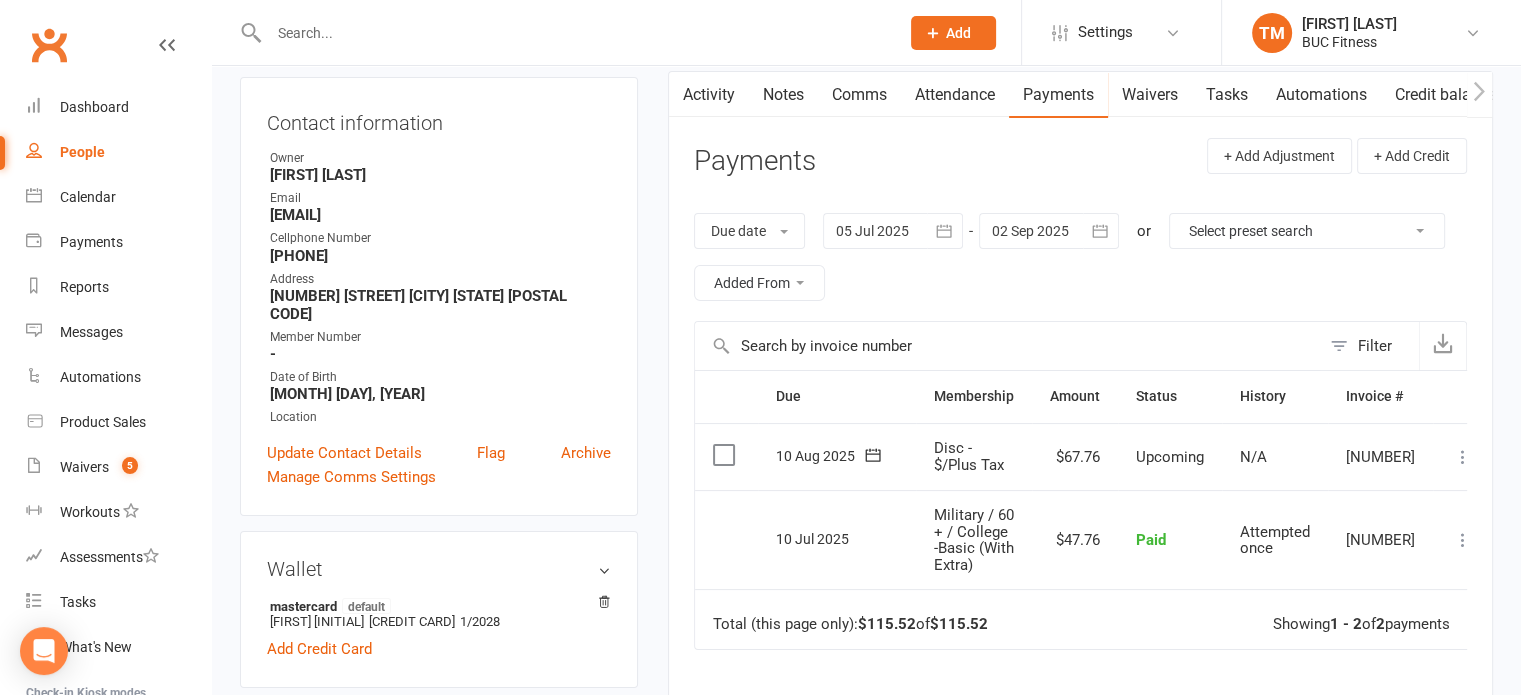 click 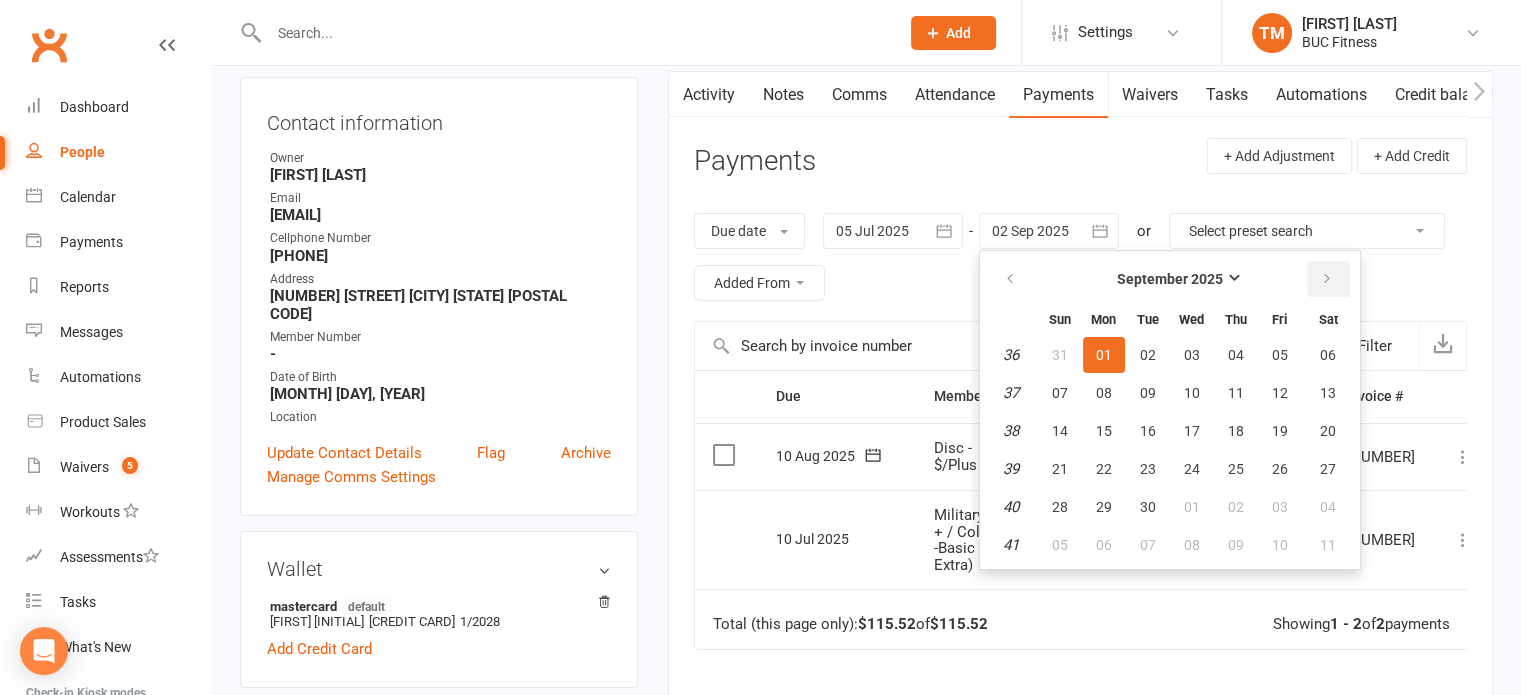 click at bounding box center [1328, 279] 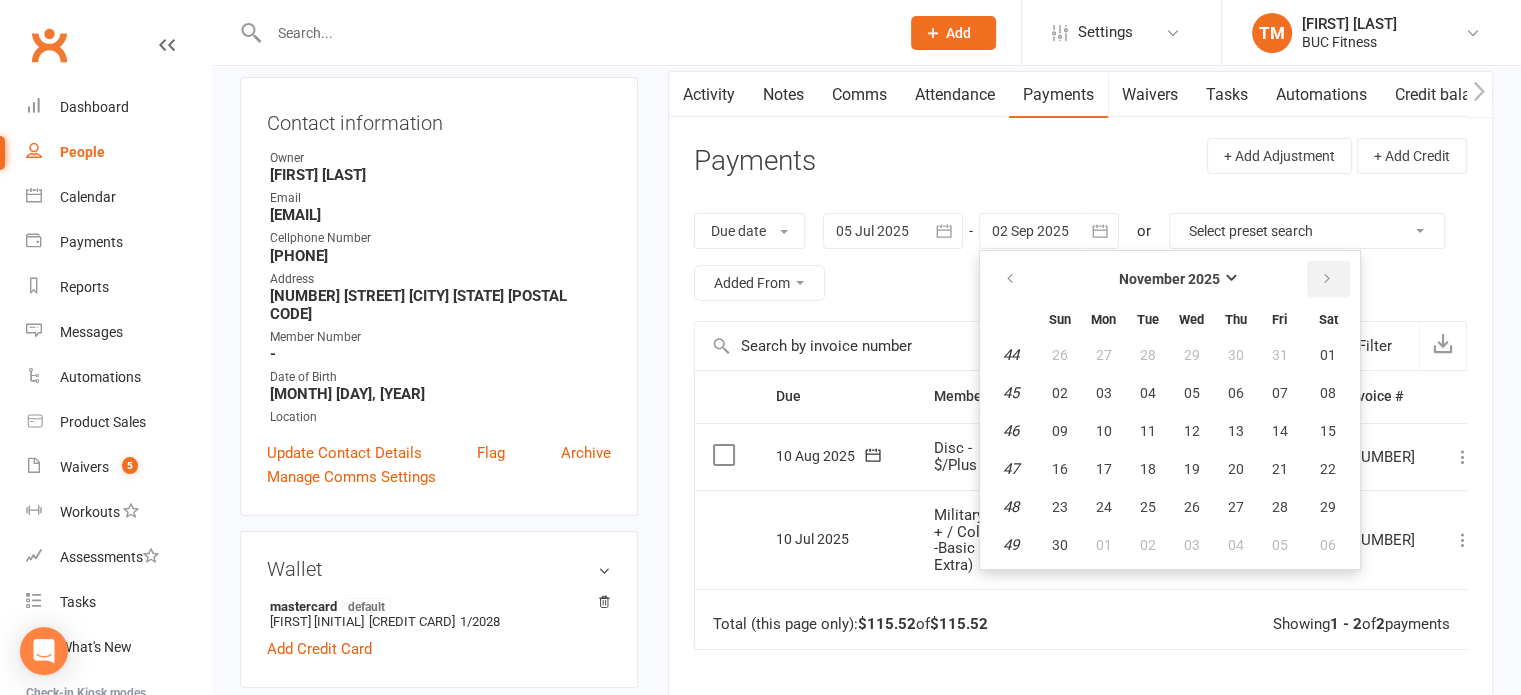 click at bounding box center [1328, 279] 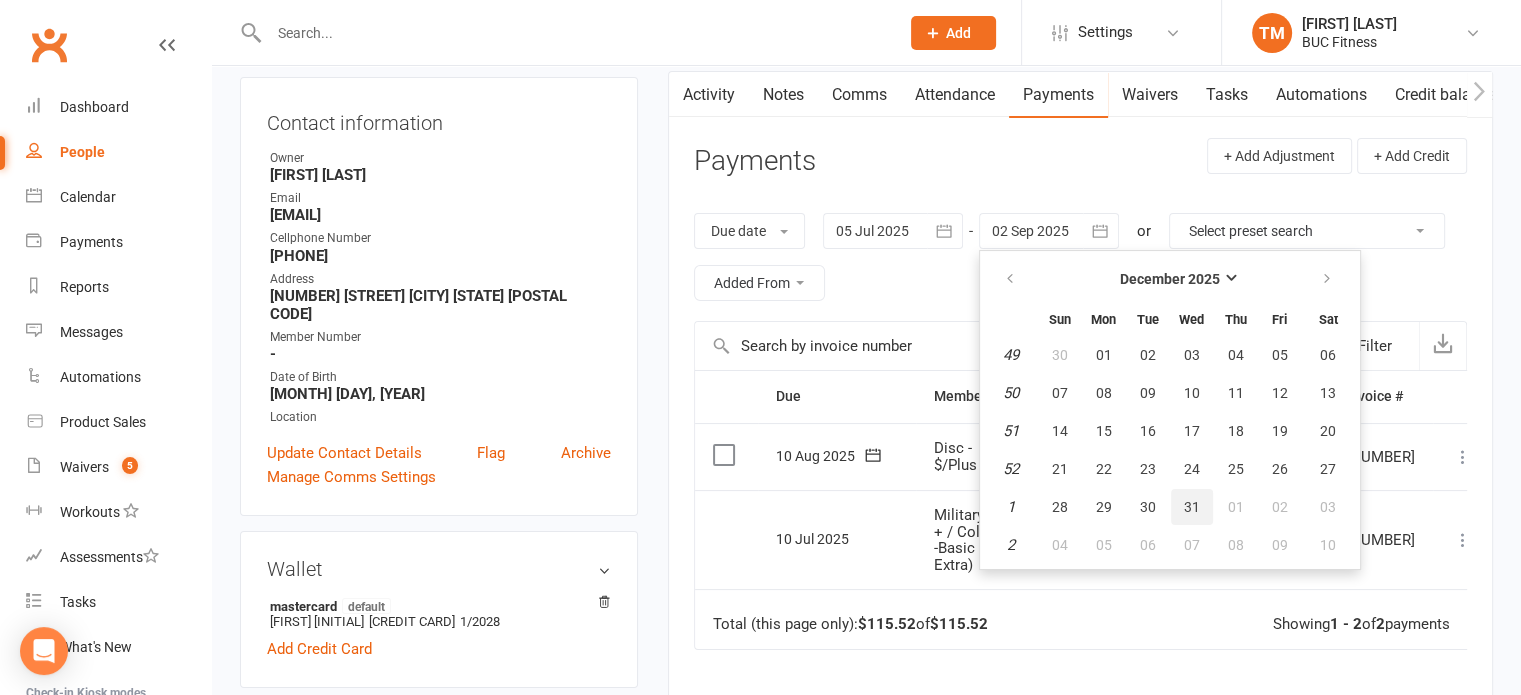 click on "31" at bounding box center [1192, 507] 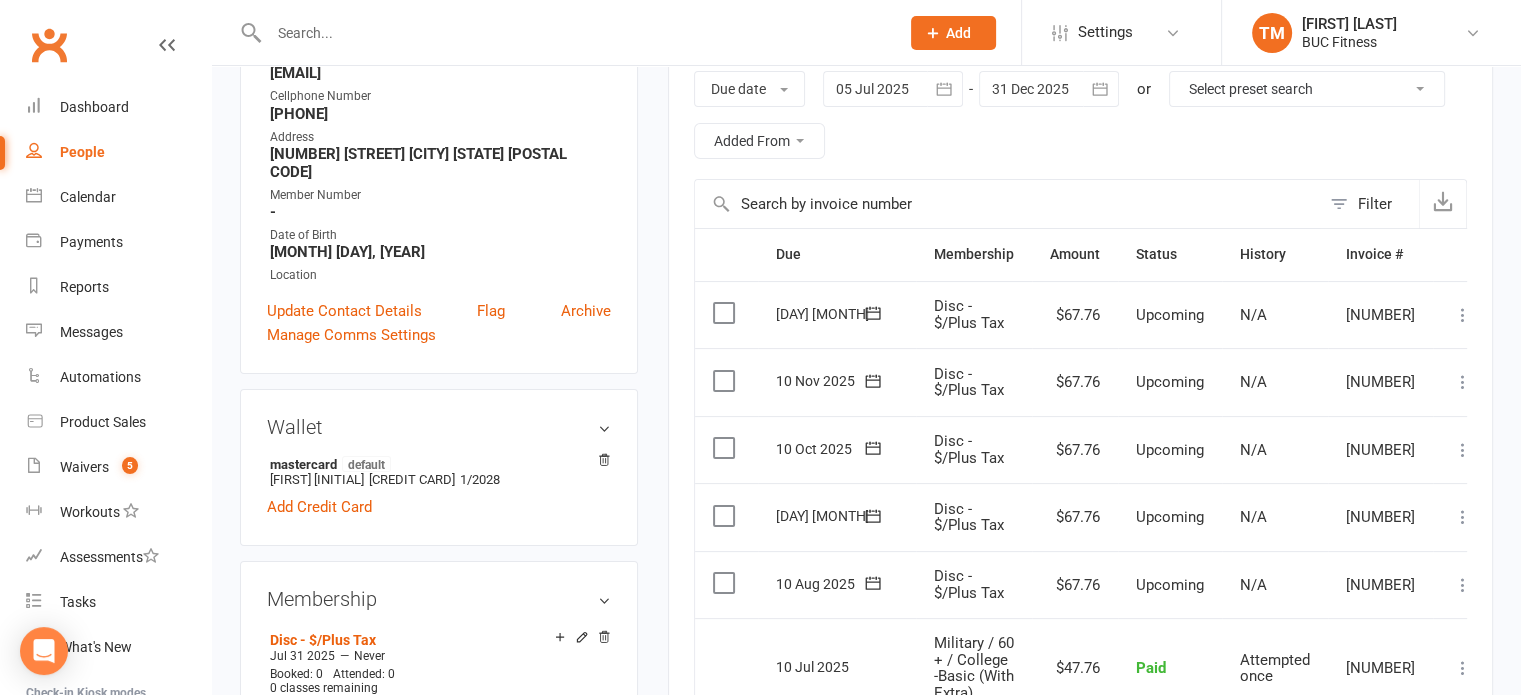 scroll, scrollTop: 500, scrollLeft: 0, axis: vertical 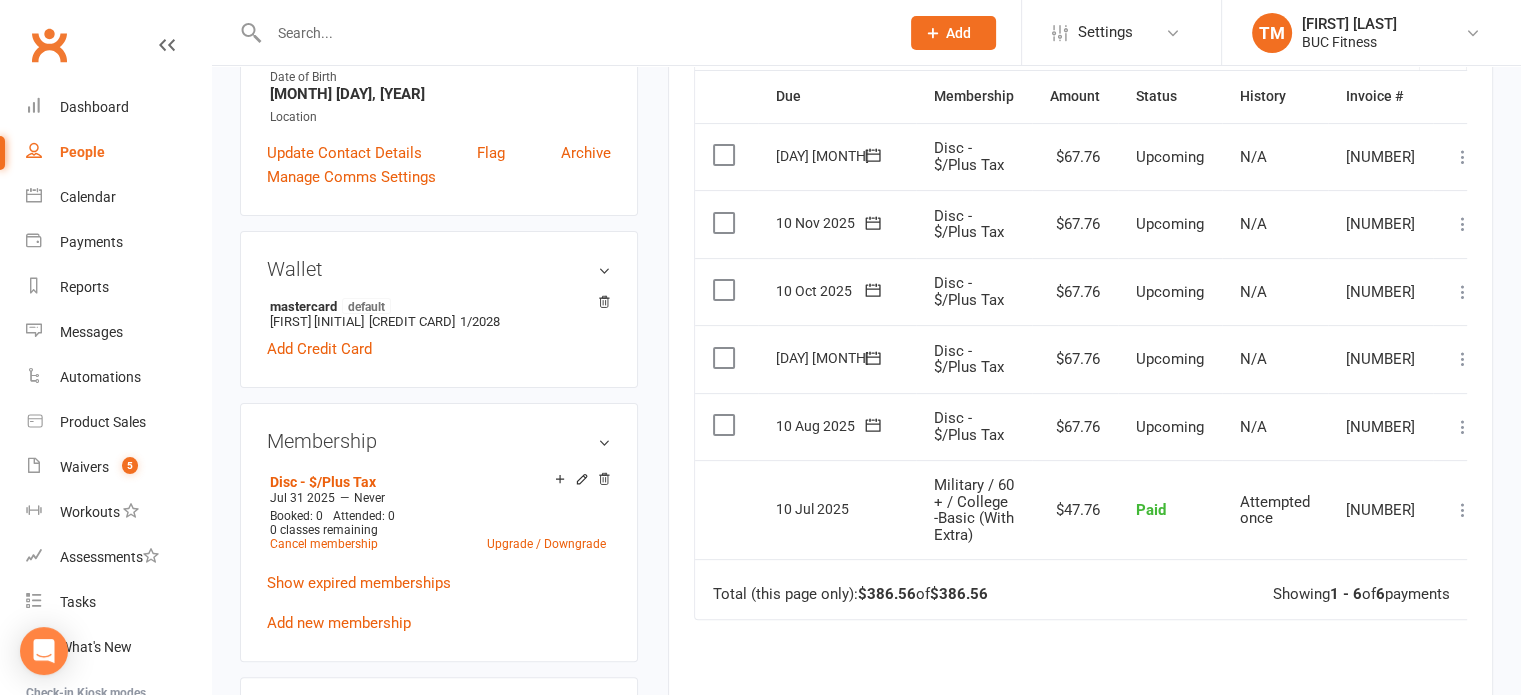 click on "People" at bounding box center [118, 152] 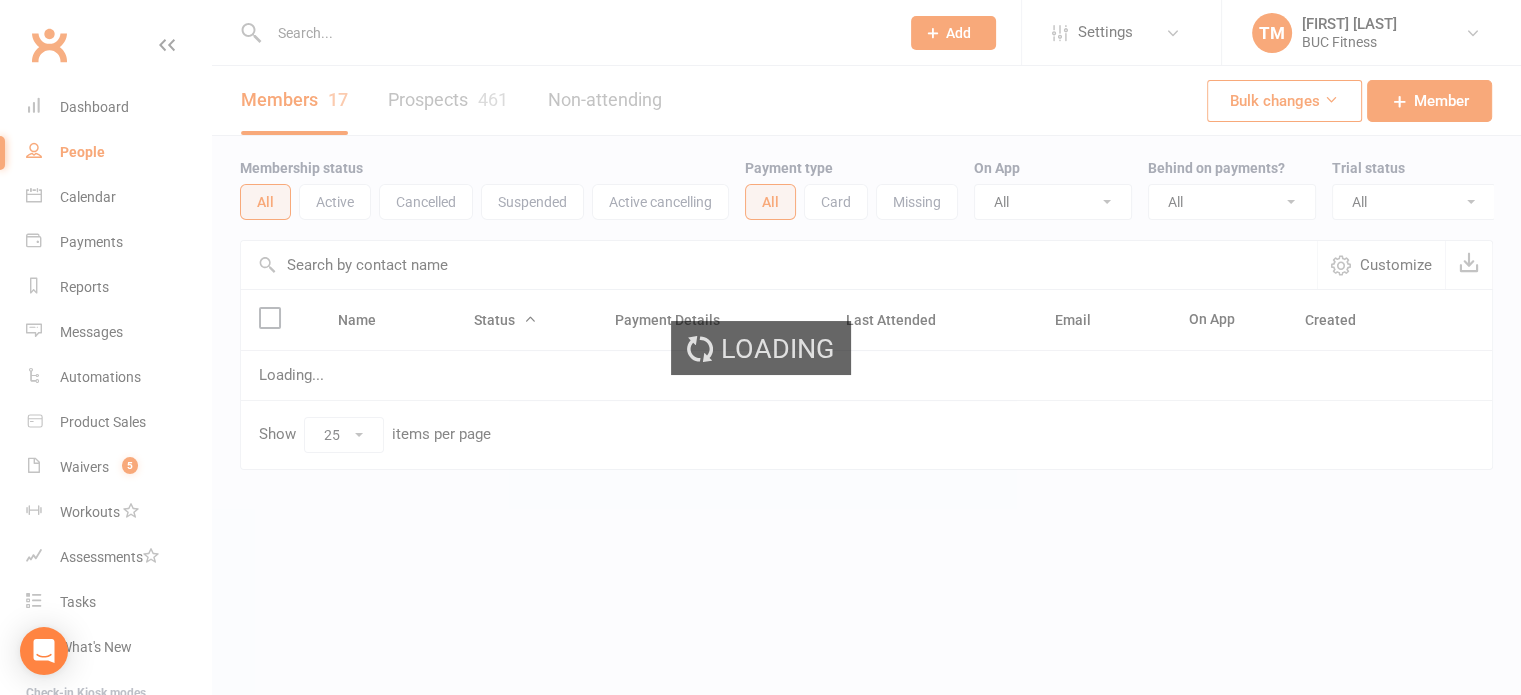 scroll, scrollTop: 0, scrollLeft: 0, axis: both 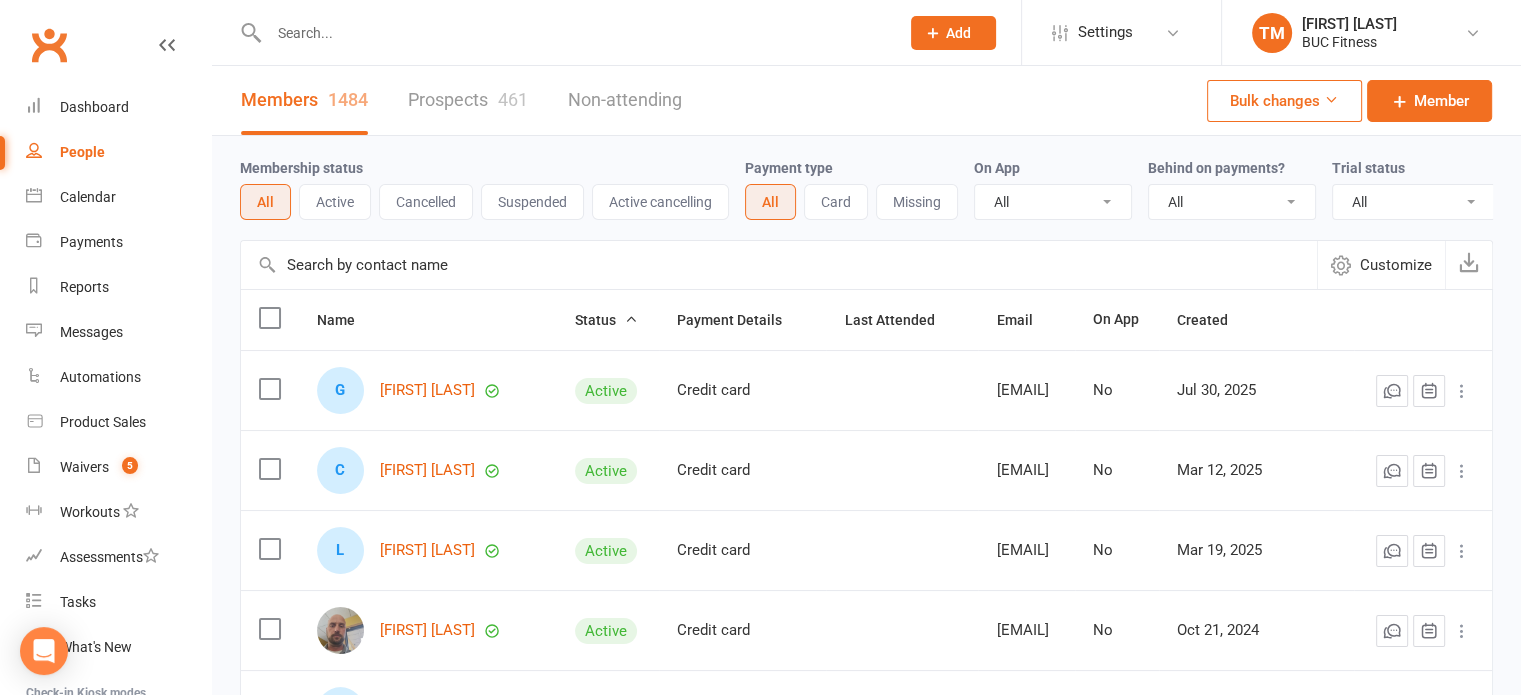 drag, startPoint x: 407, startPoint y: 267, endPoint x: 420, endPoint y: 263, distance: 13.601471 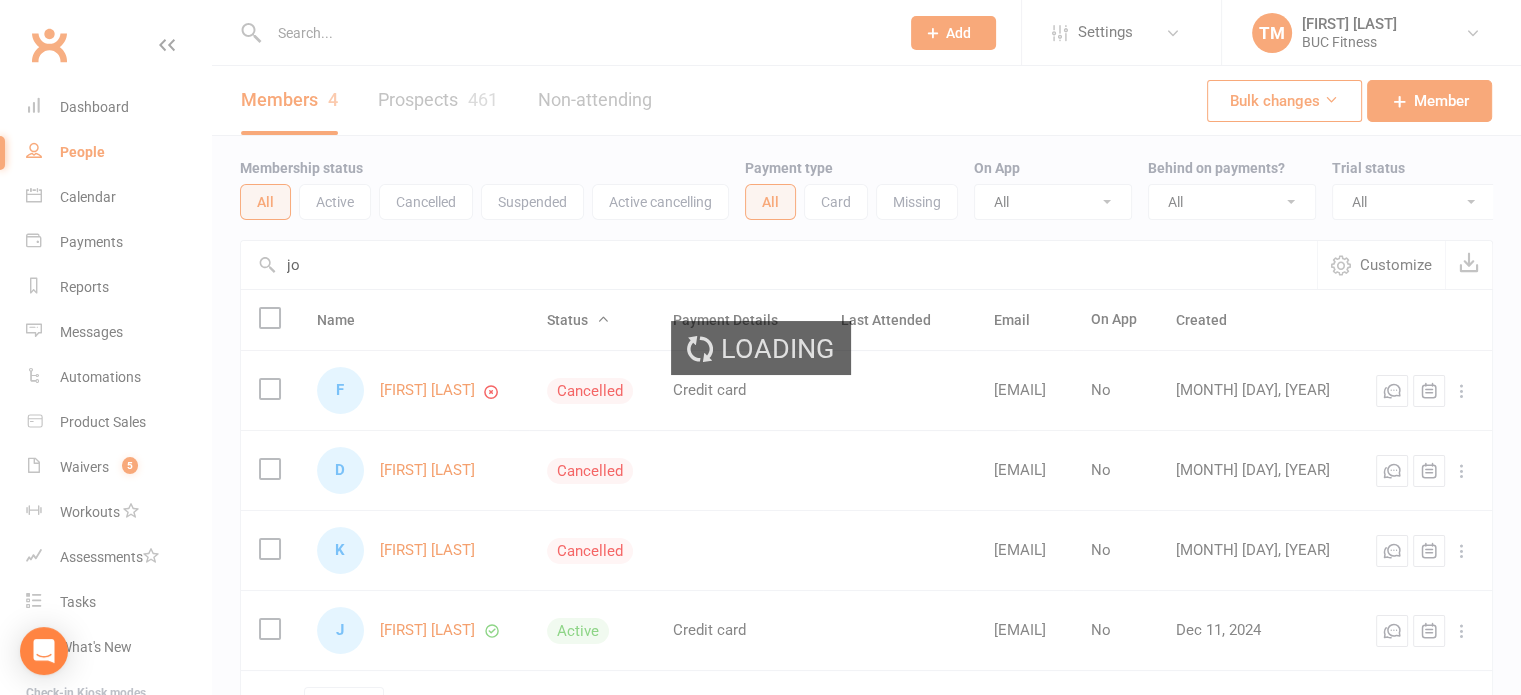 type on "j" 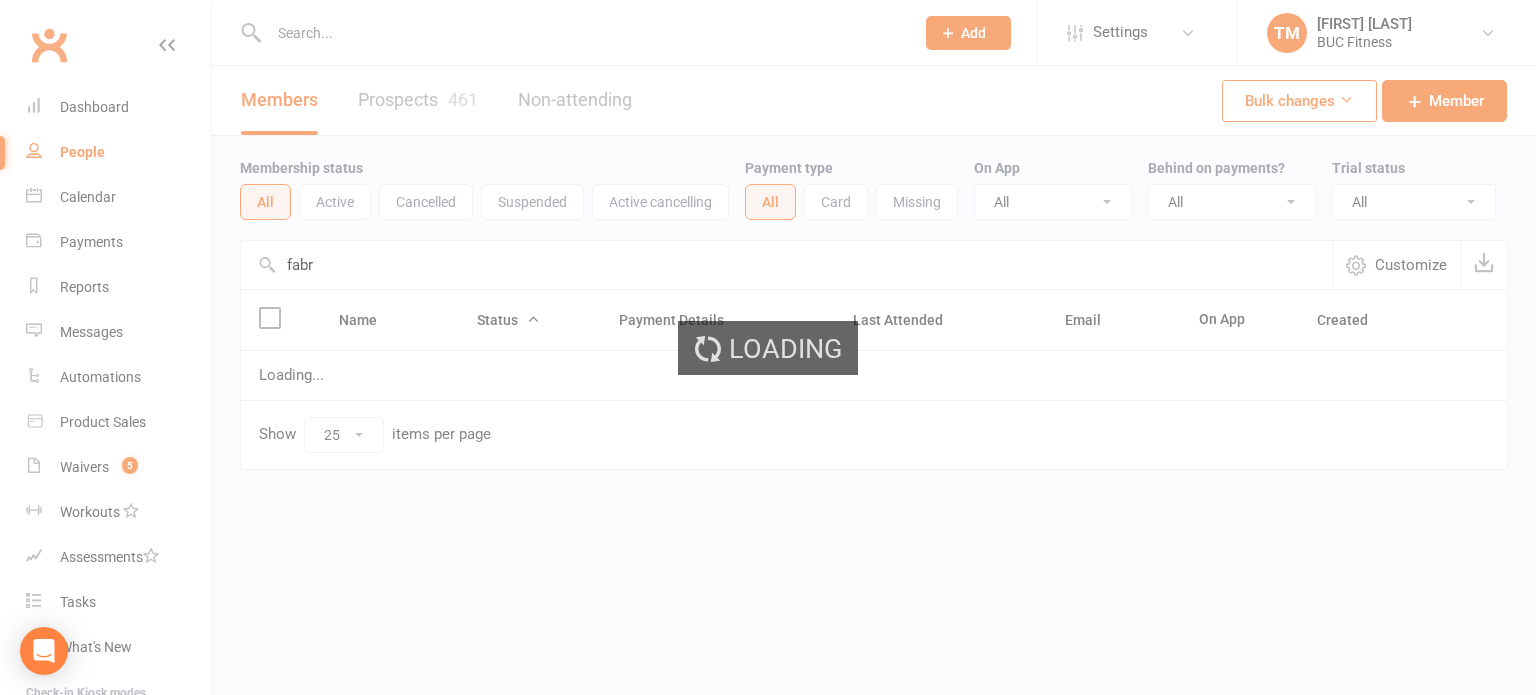 type on "[LAST]" 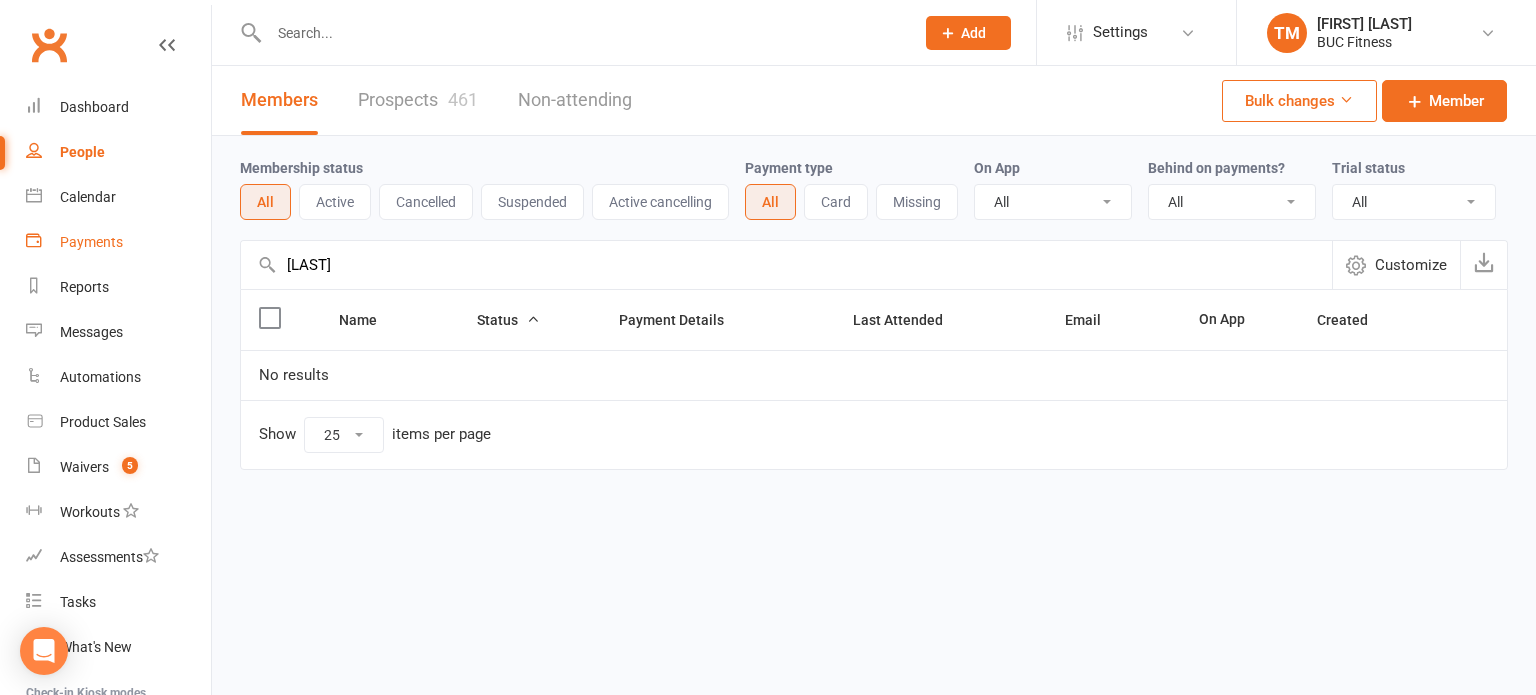 drag, startPoint x: 352, startPoint y: 281, endPoint x: 194, endPoint y: 263, distance: 159.02202 